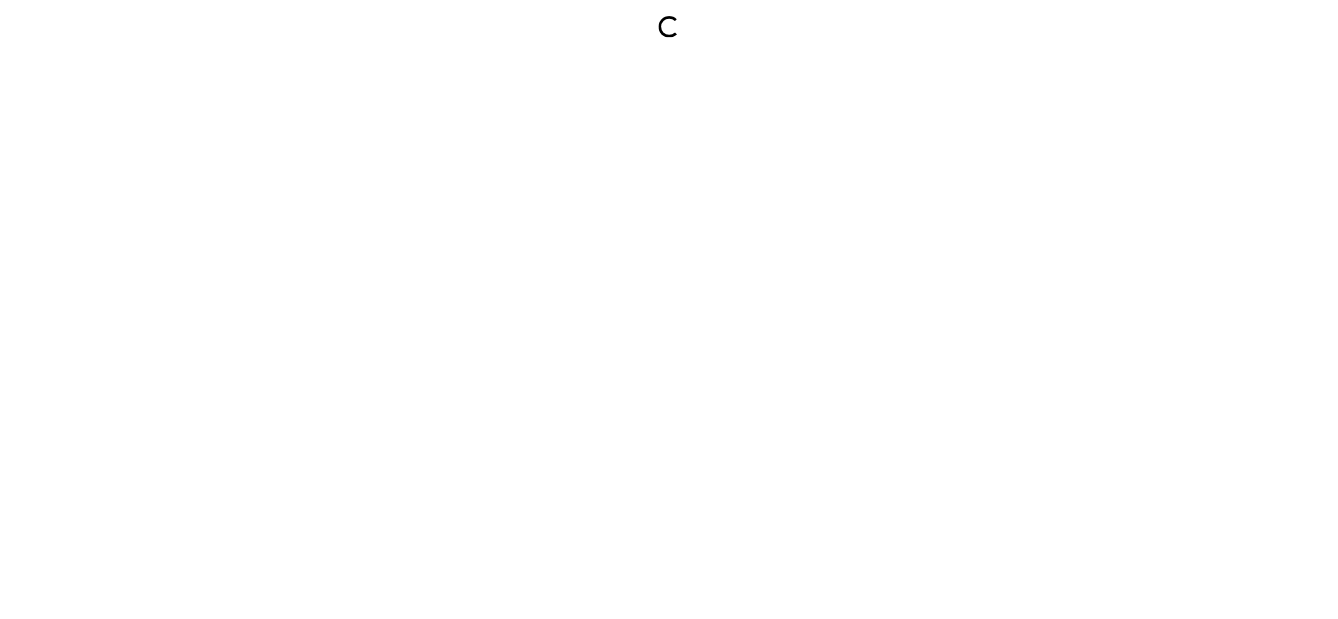scroll, scrollTop: 0, scrollLeft: 0, axis: both 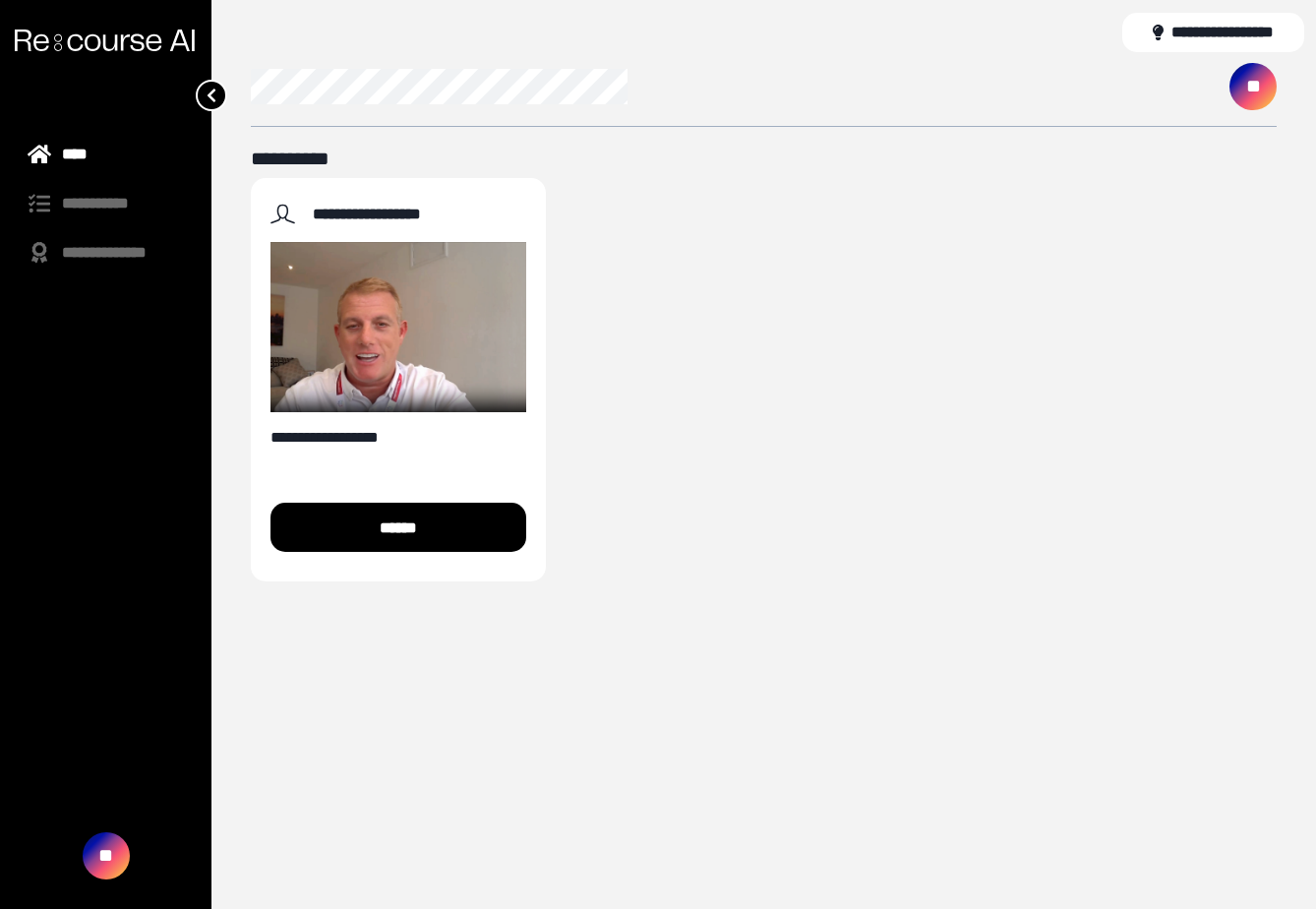 click on "******" at bounding box center (398, 527) 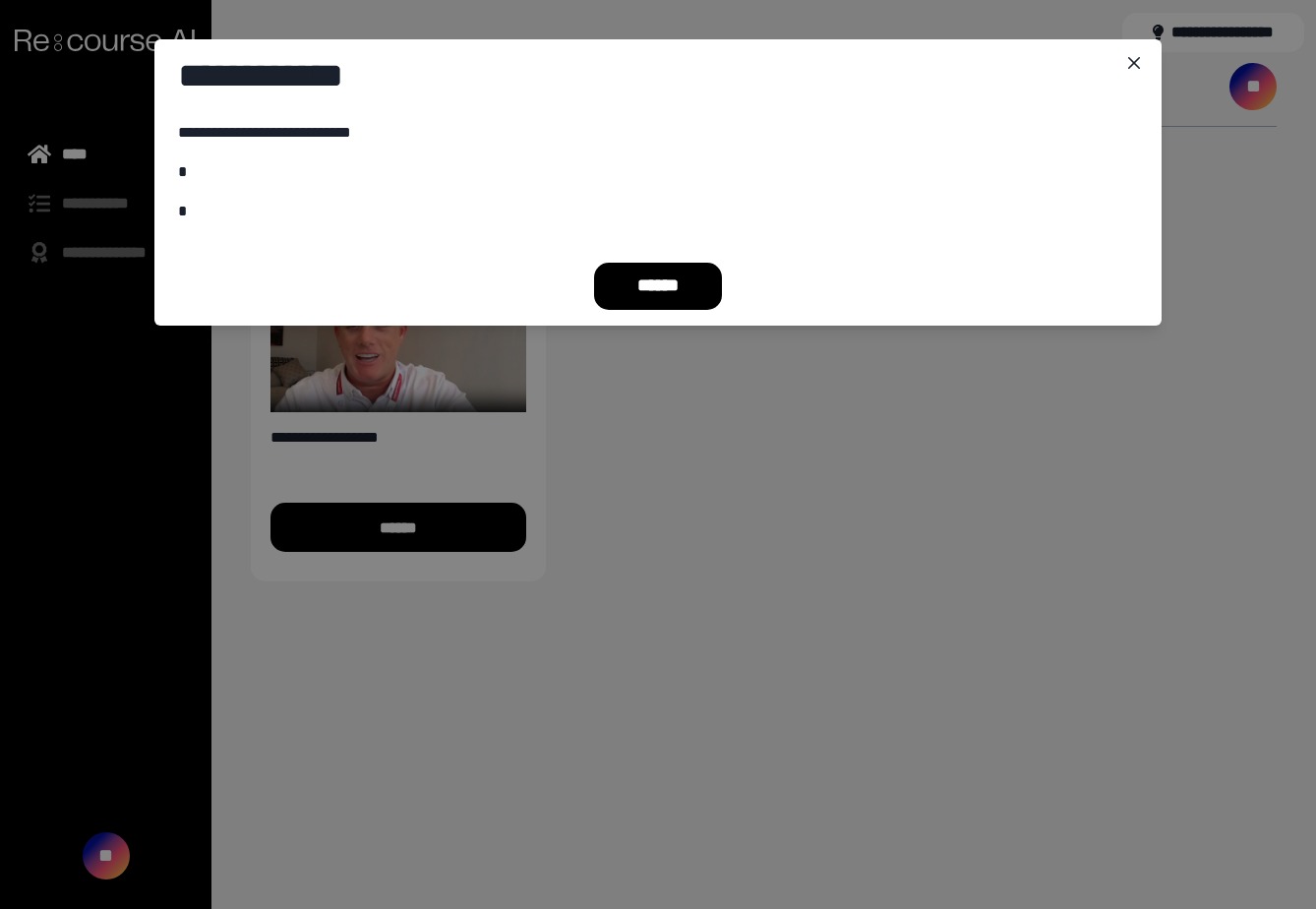 click on "******" at bounding box center (658, 286) 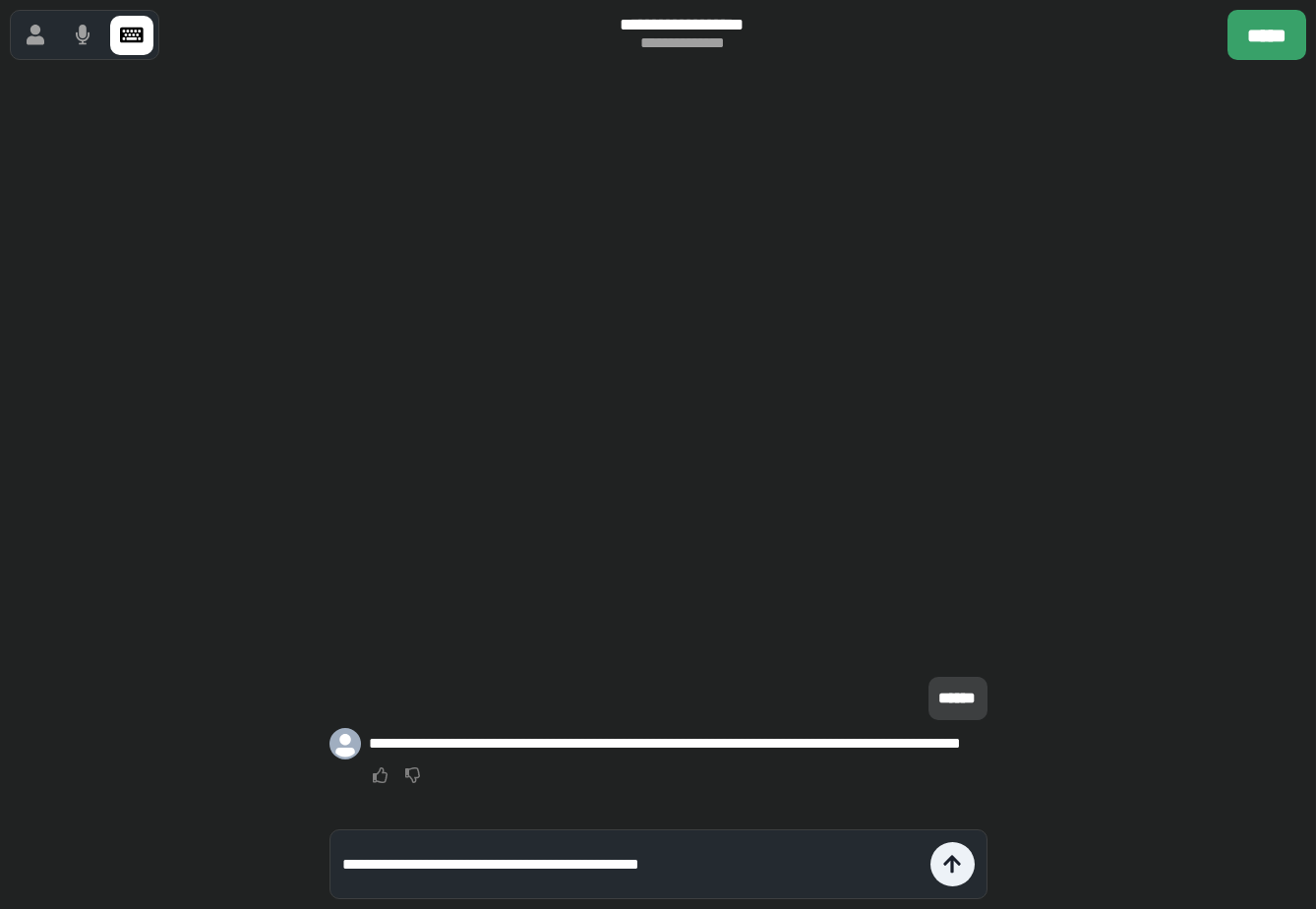type on "**********" 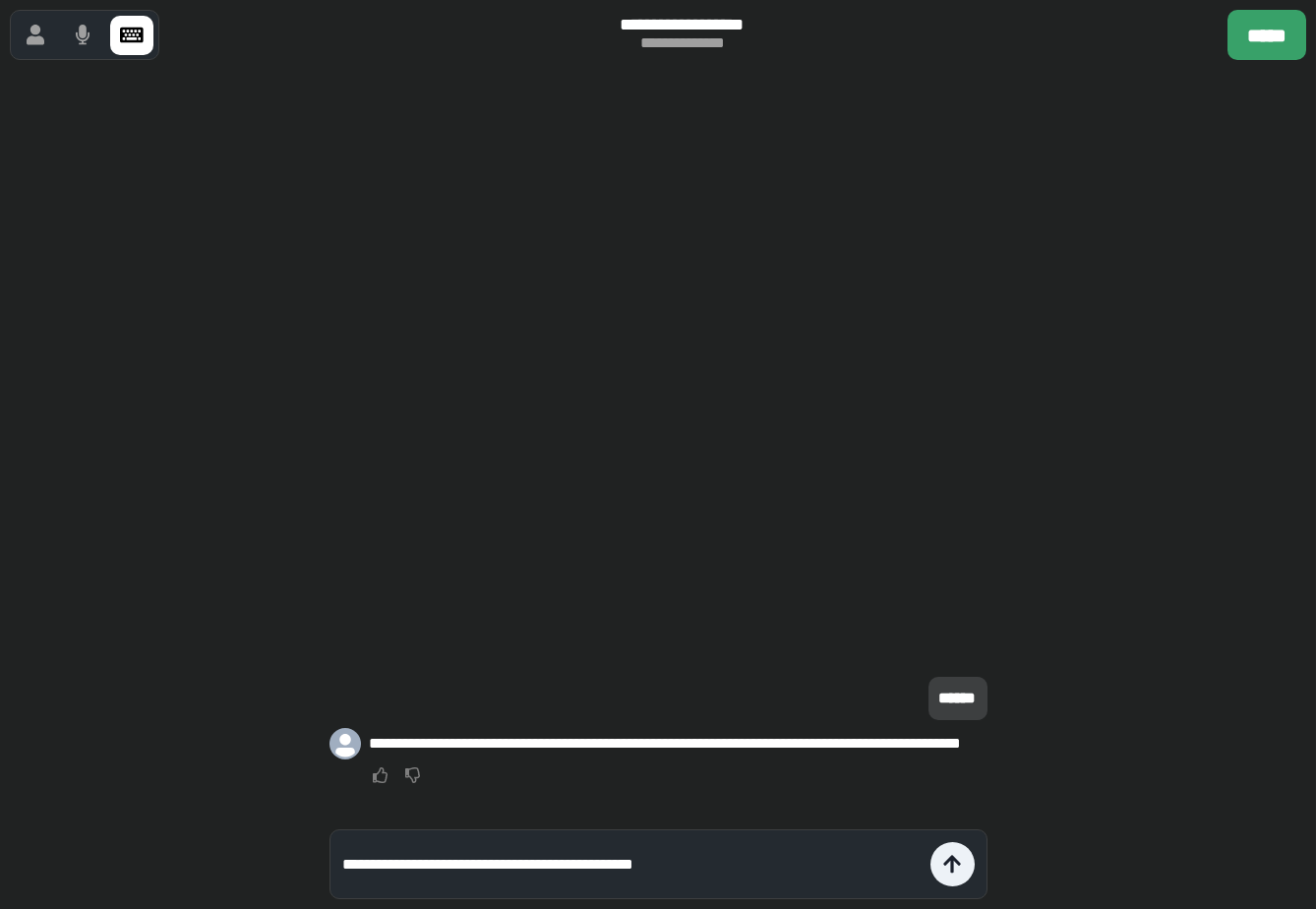 type 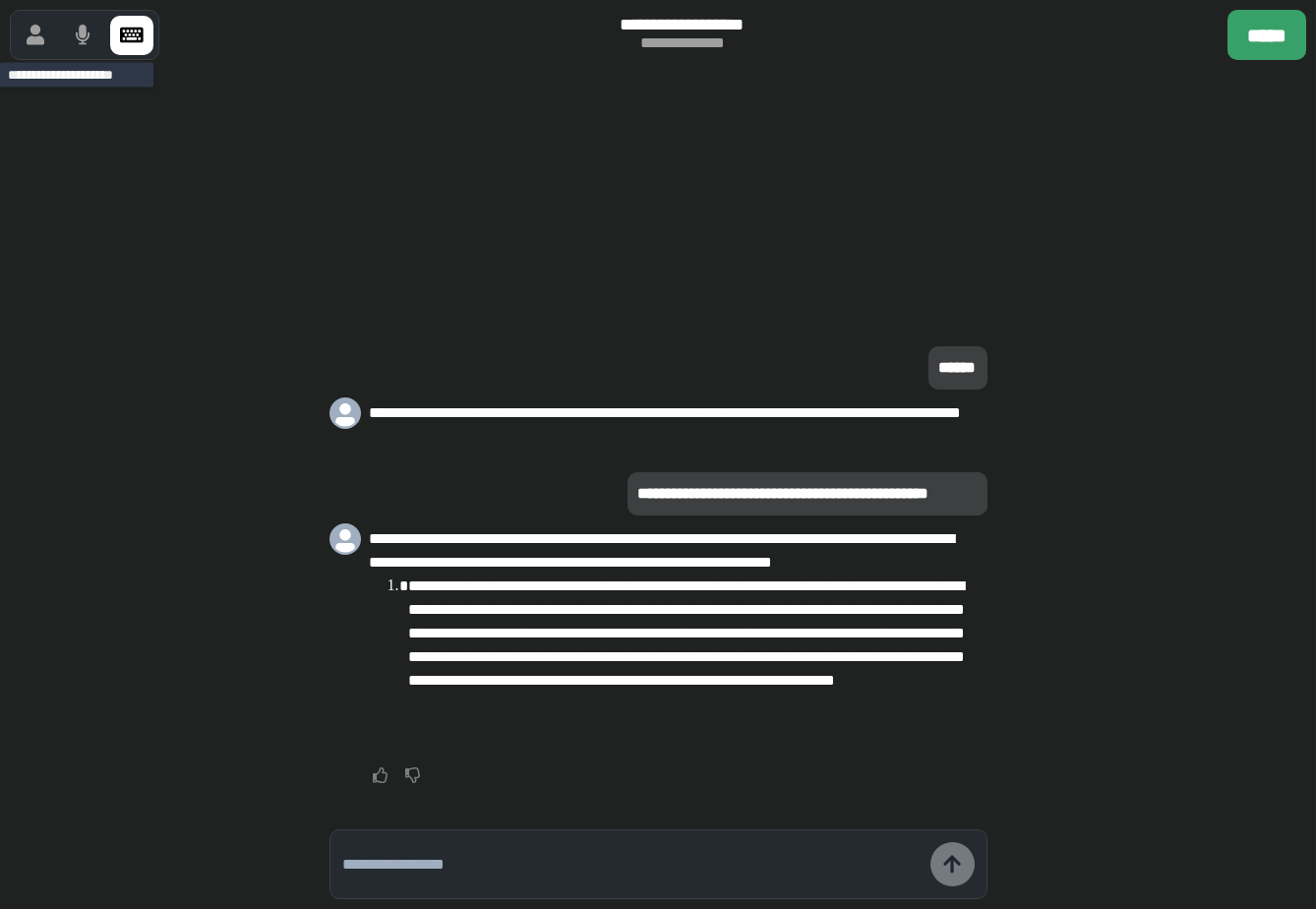 click 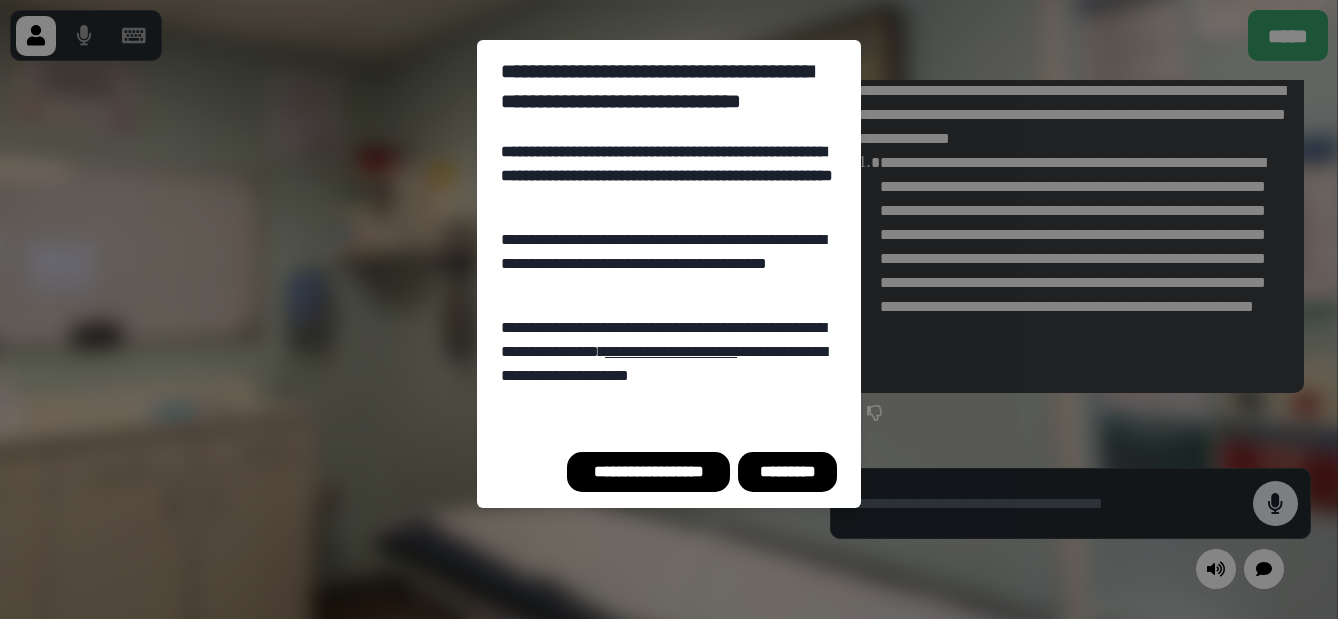 click on "*********" at bounding box center [787, 472] 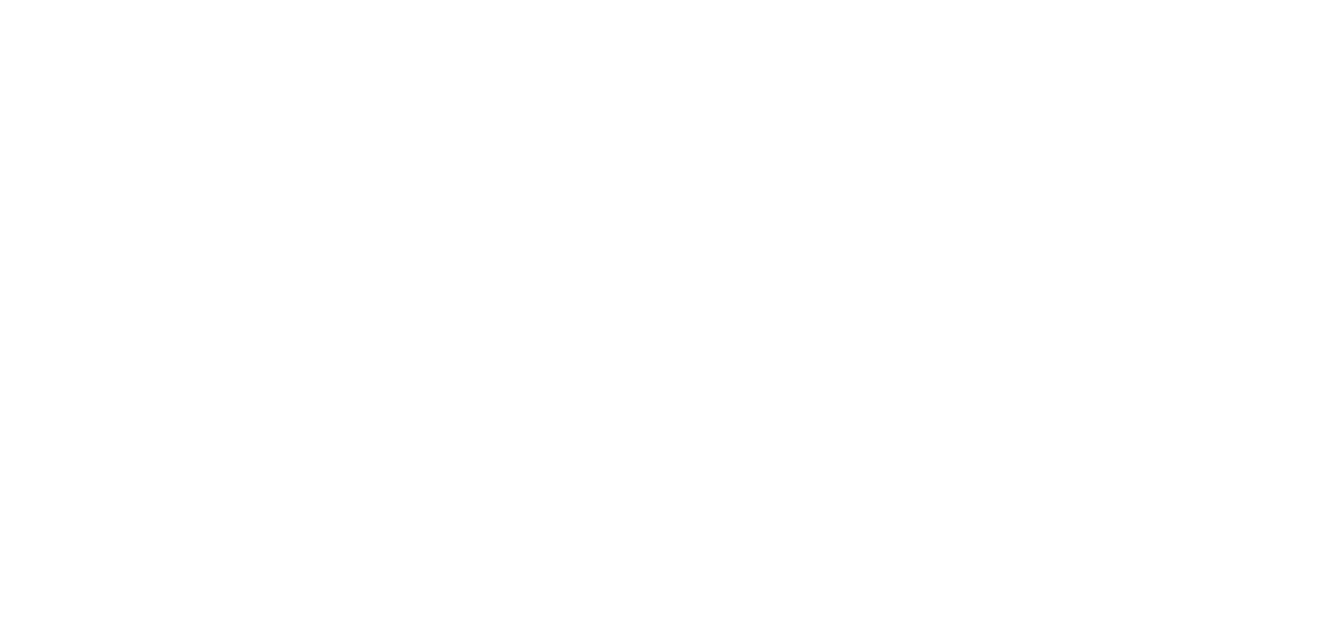 scroll, scrollTop: 0, scrollLeft: 0, axis: both 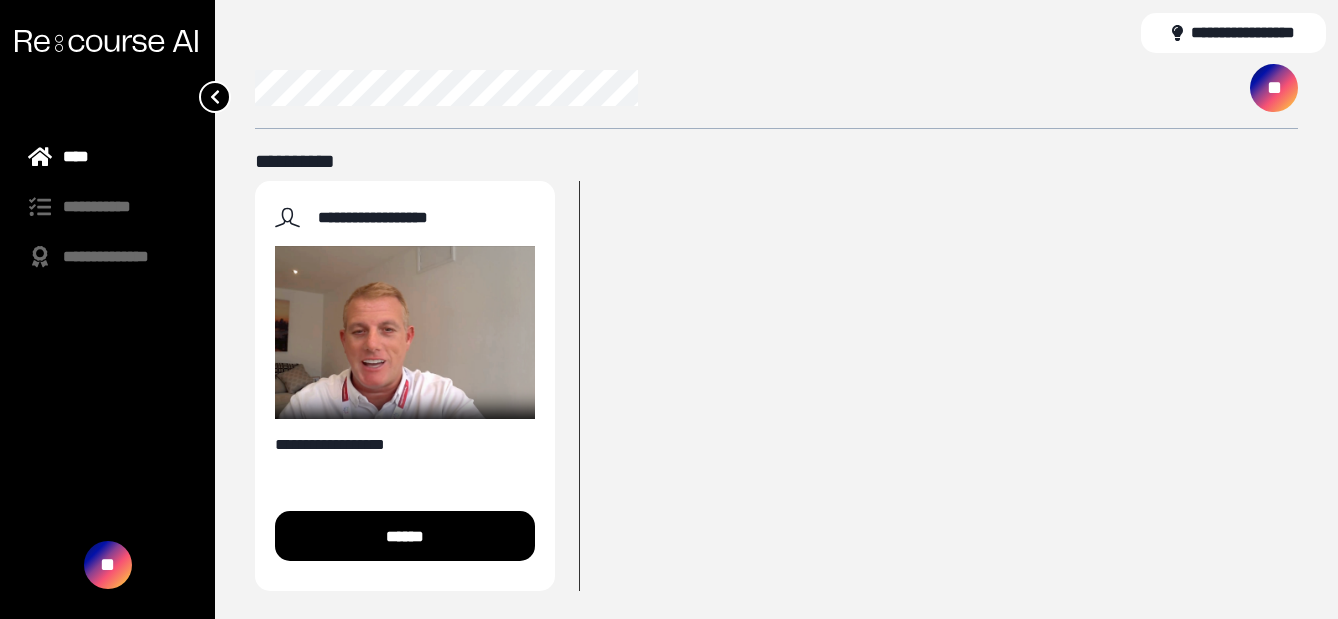 click on "******" at bounding box center (405, 536) 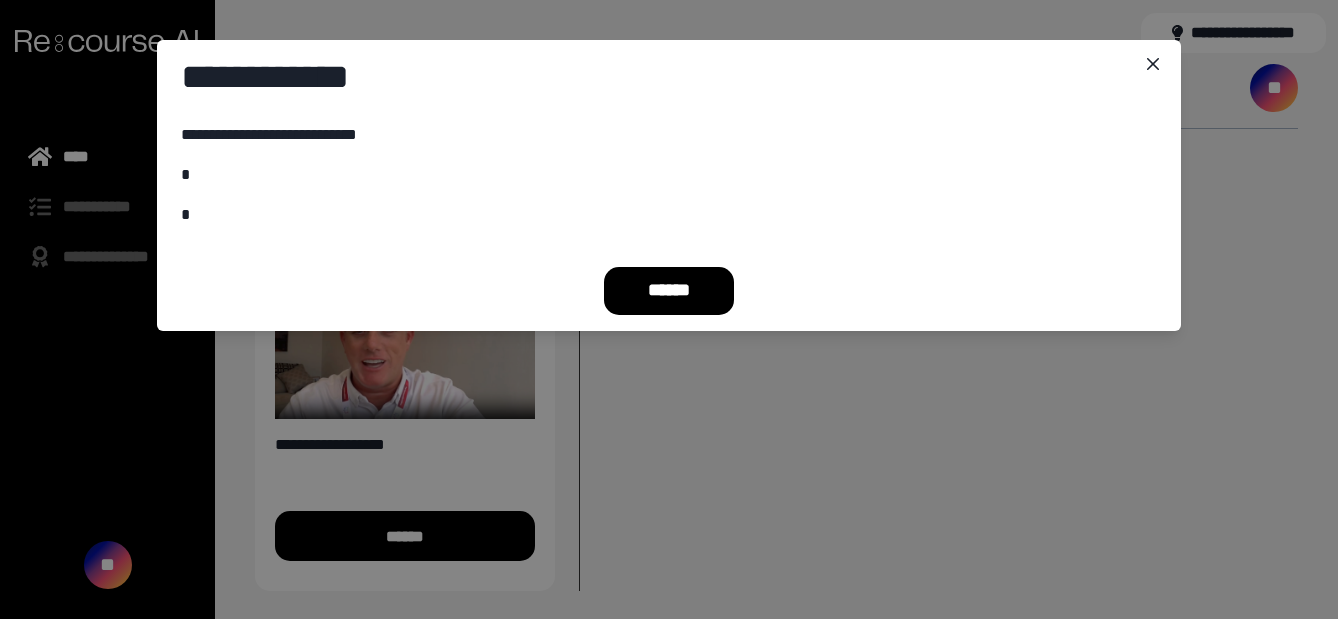 click on "******" at bounding box center (669, 291) 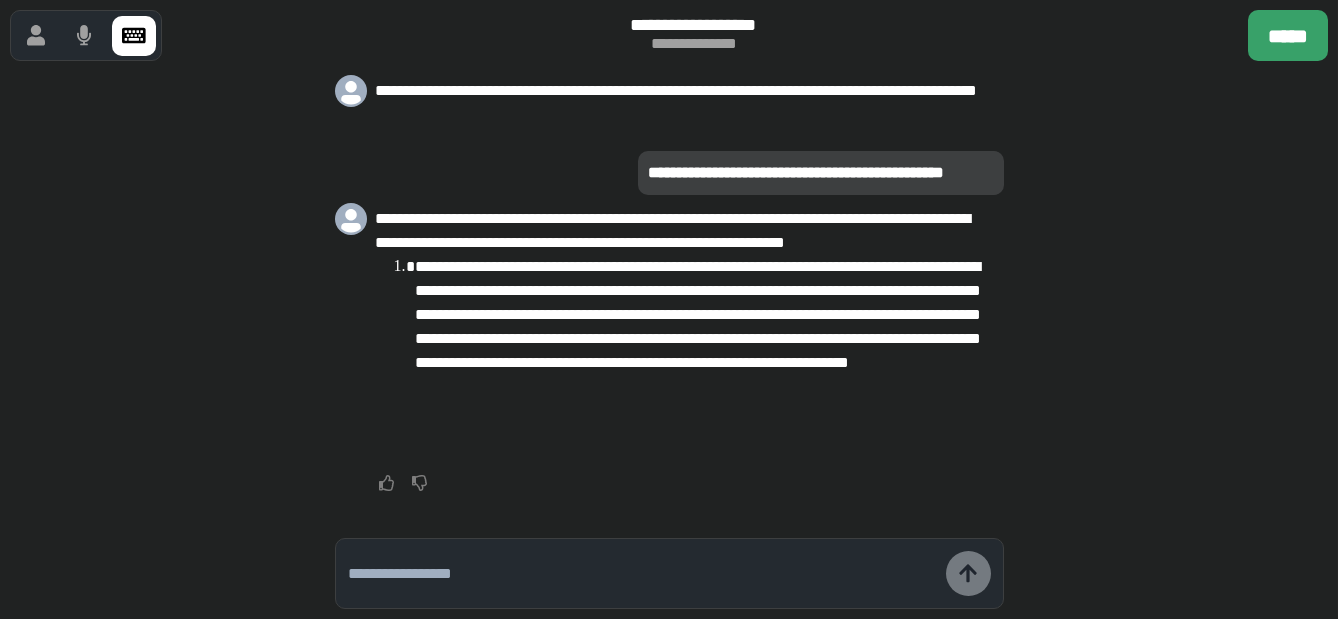 click 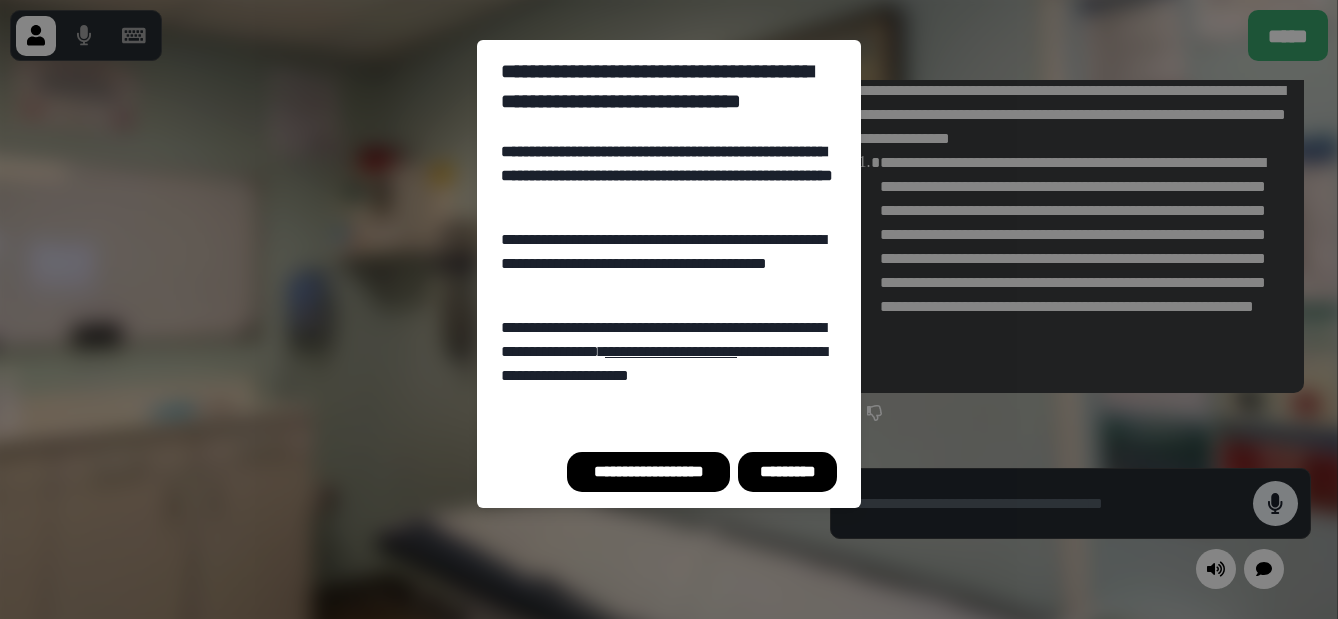 click on "*********" at bounding box center (787, 472) 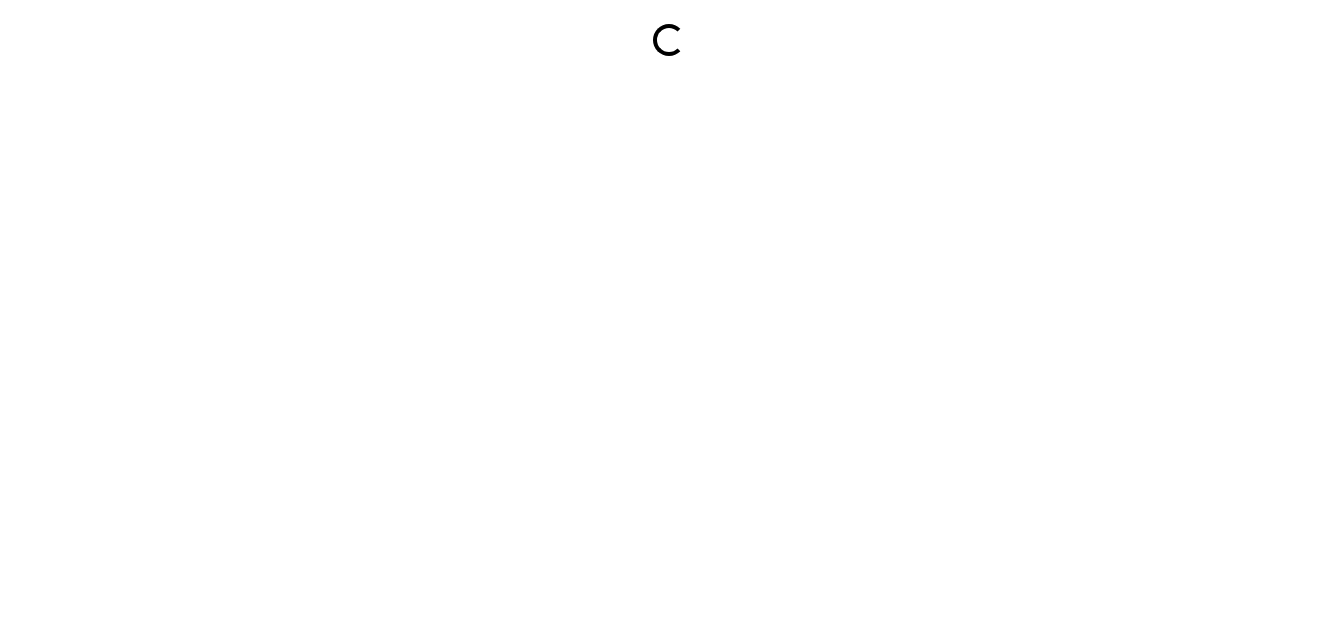 scroll, scrollTop: 0, scrollLeft: 0, axis: both 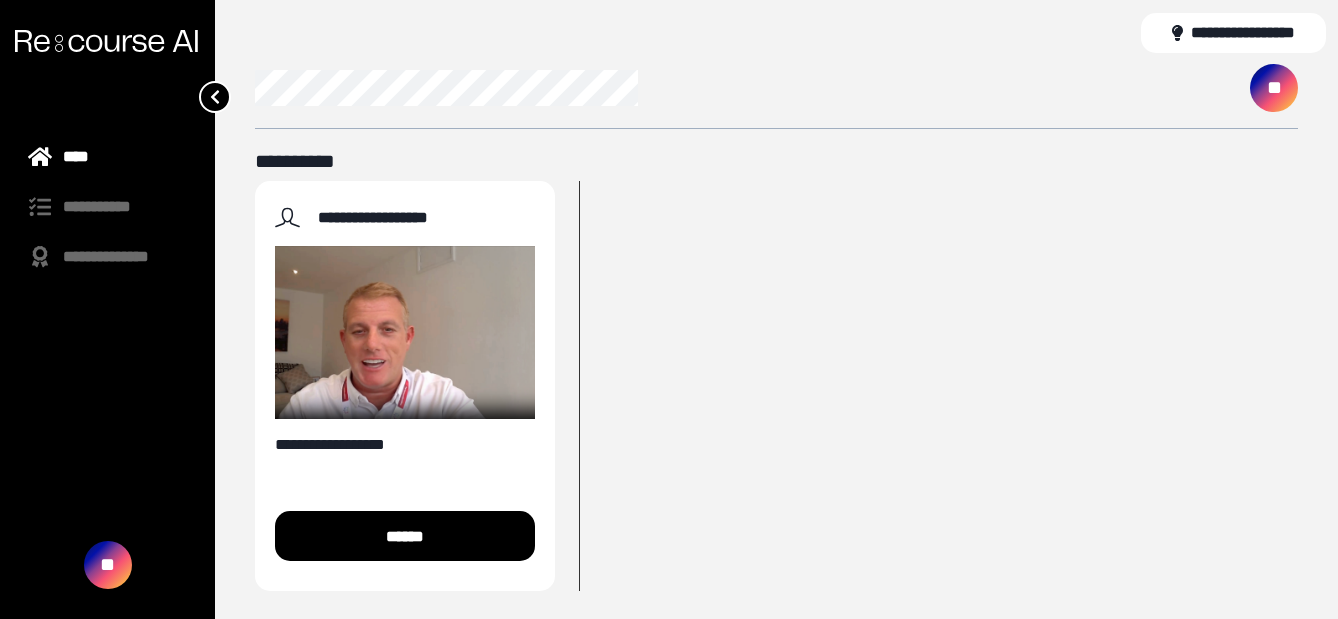 click on "******" at bounding box center [405, 536] 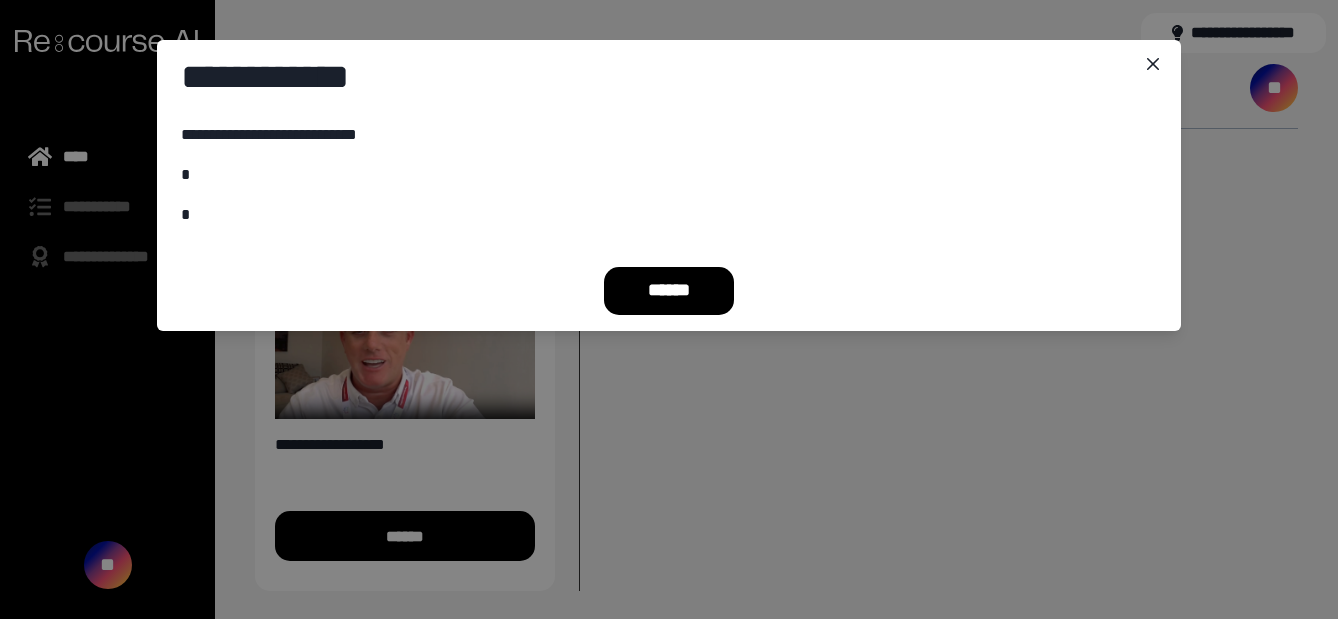 click on "******" at bounding box center (669, 291) 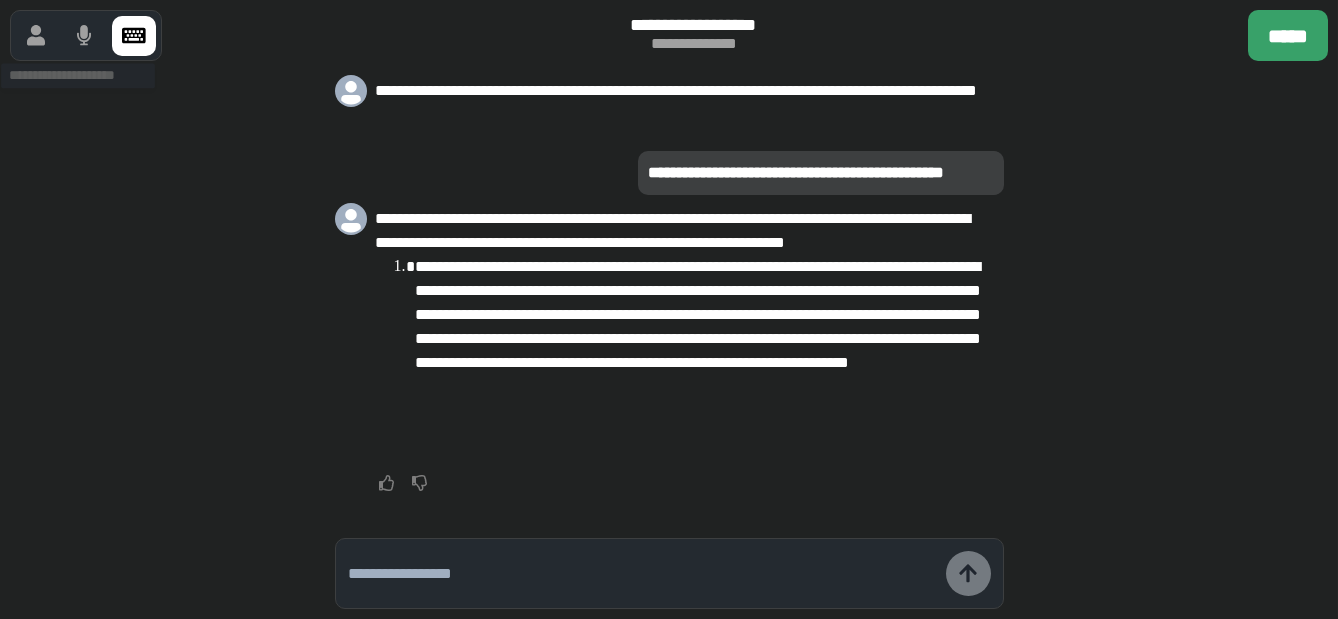 click at bounding box center [36, 36] 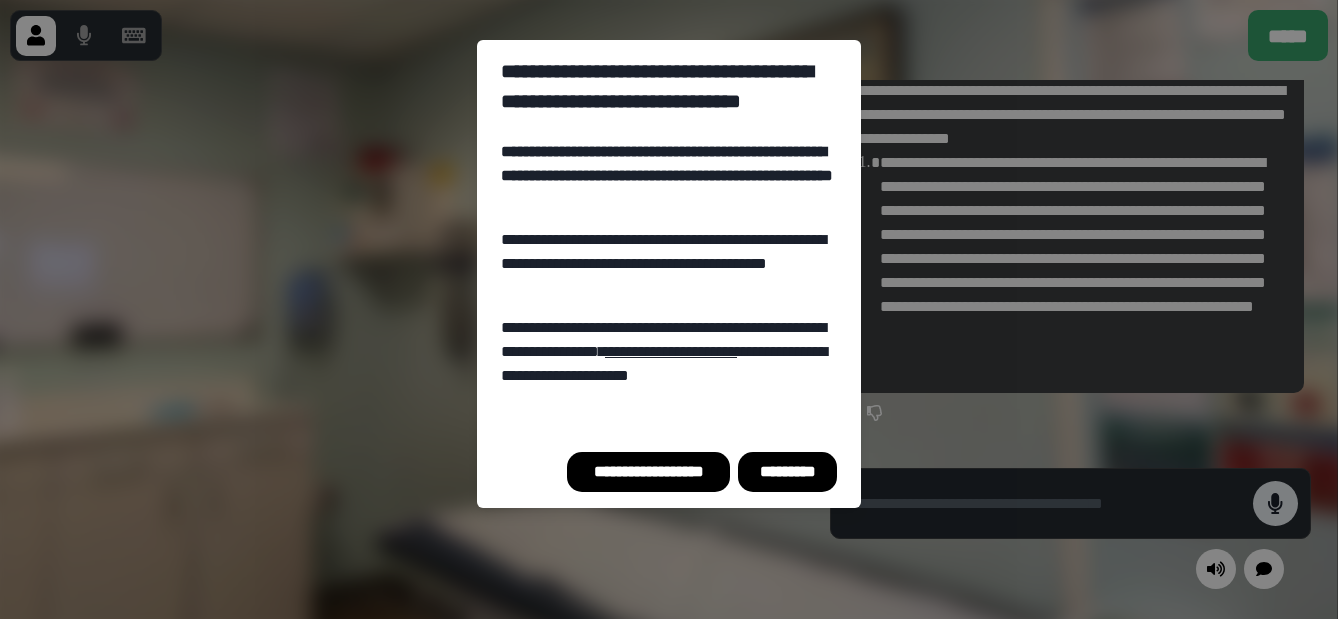 click on "*********" at bounding box center [787, 472] 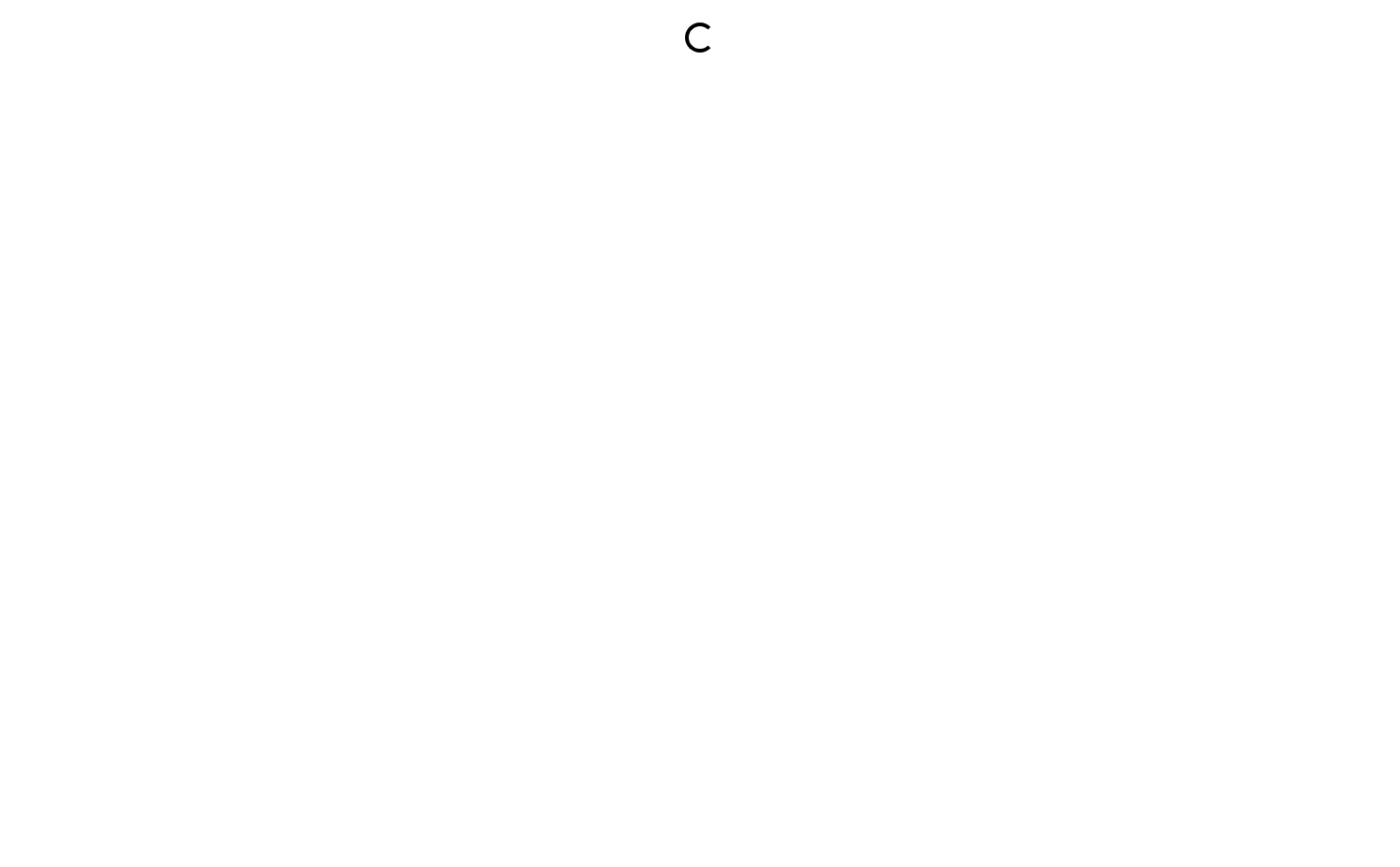 scroll, scrollTop: 0, scrollLeft: 0, axis: both 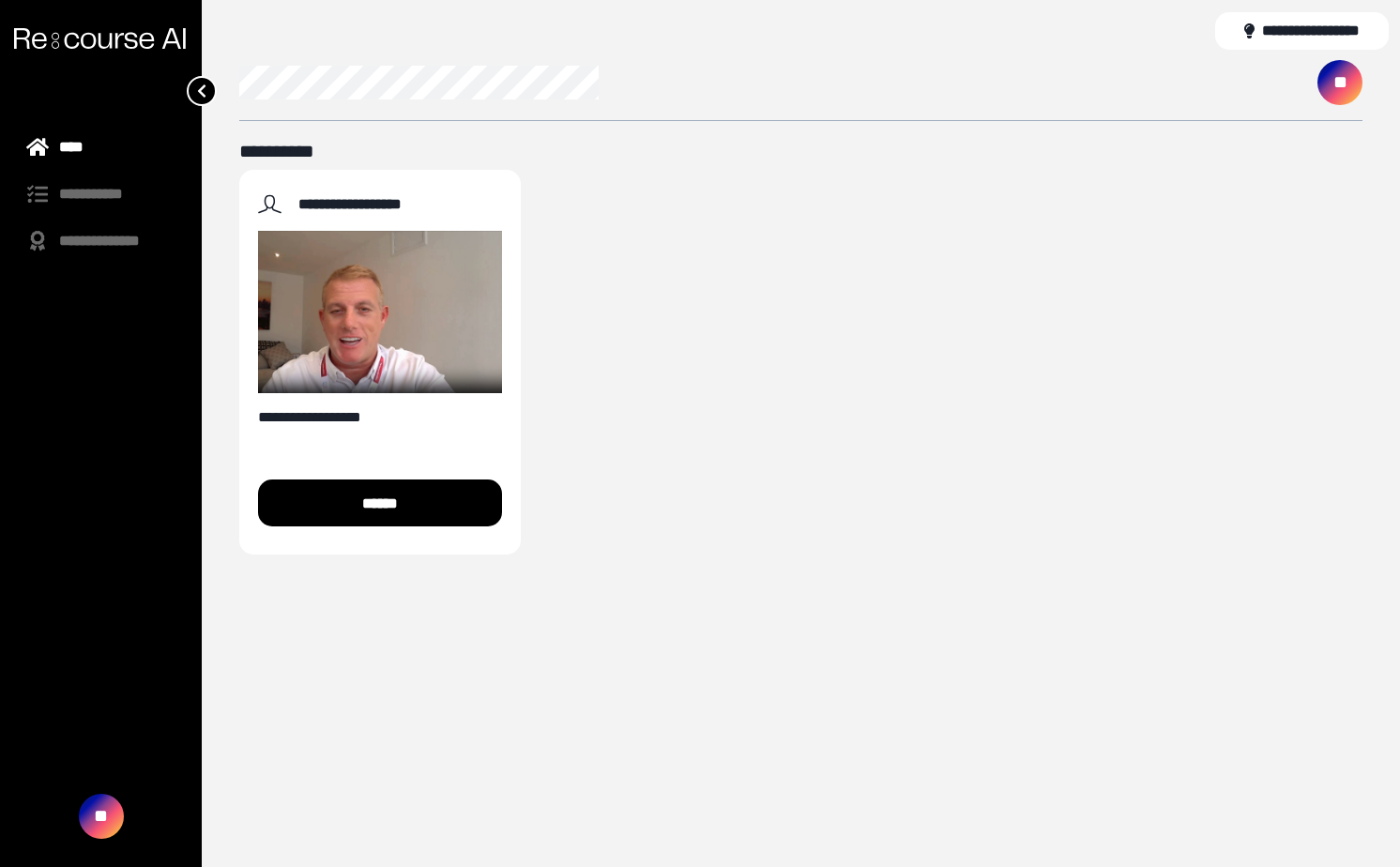 click on "******" at bounding box center [380, 503] 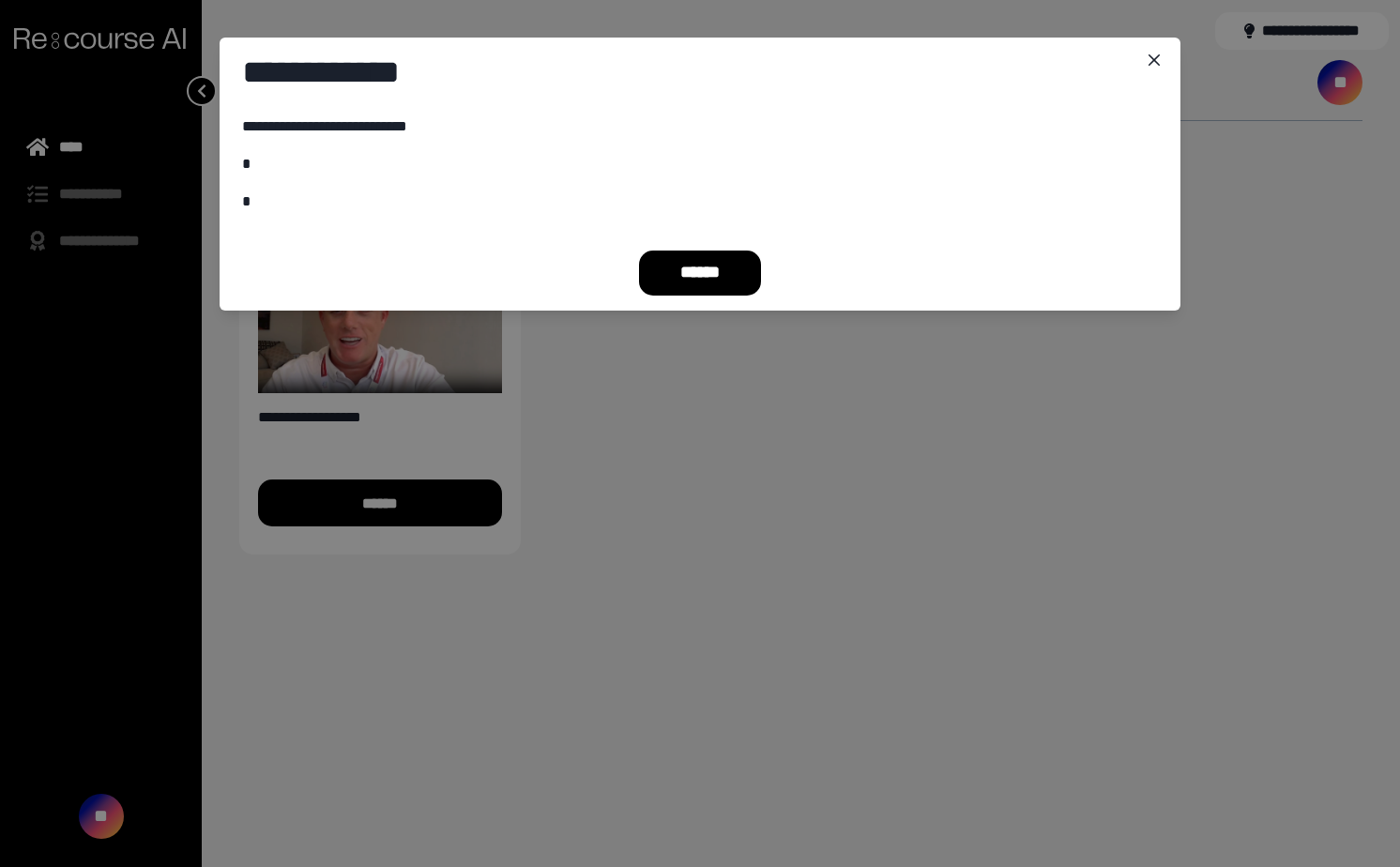 click on "******" at bounding box center [700, 273] 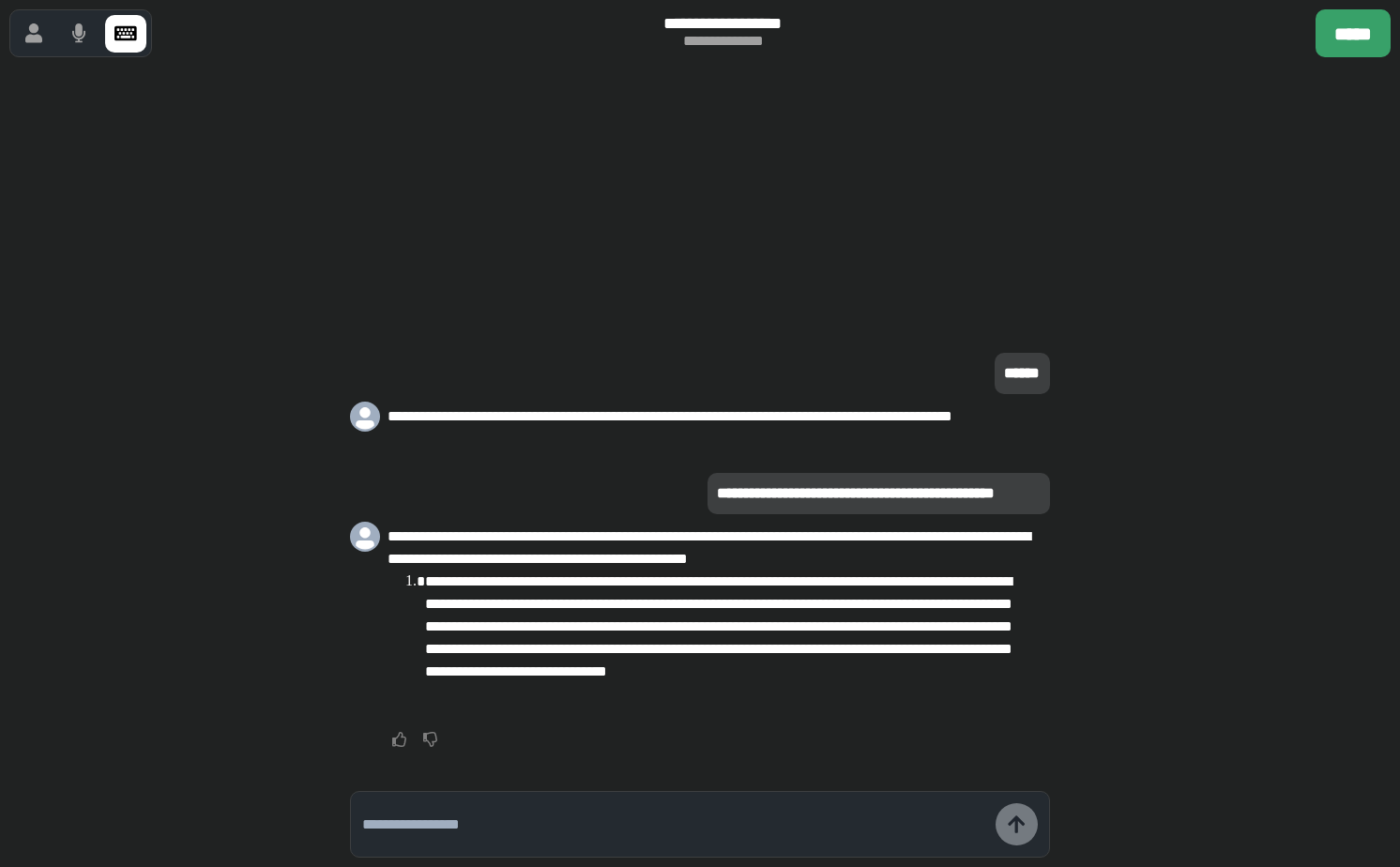 click 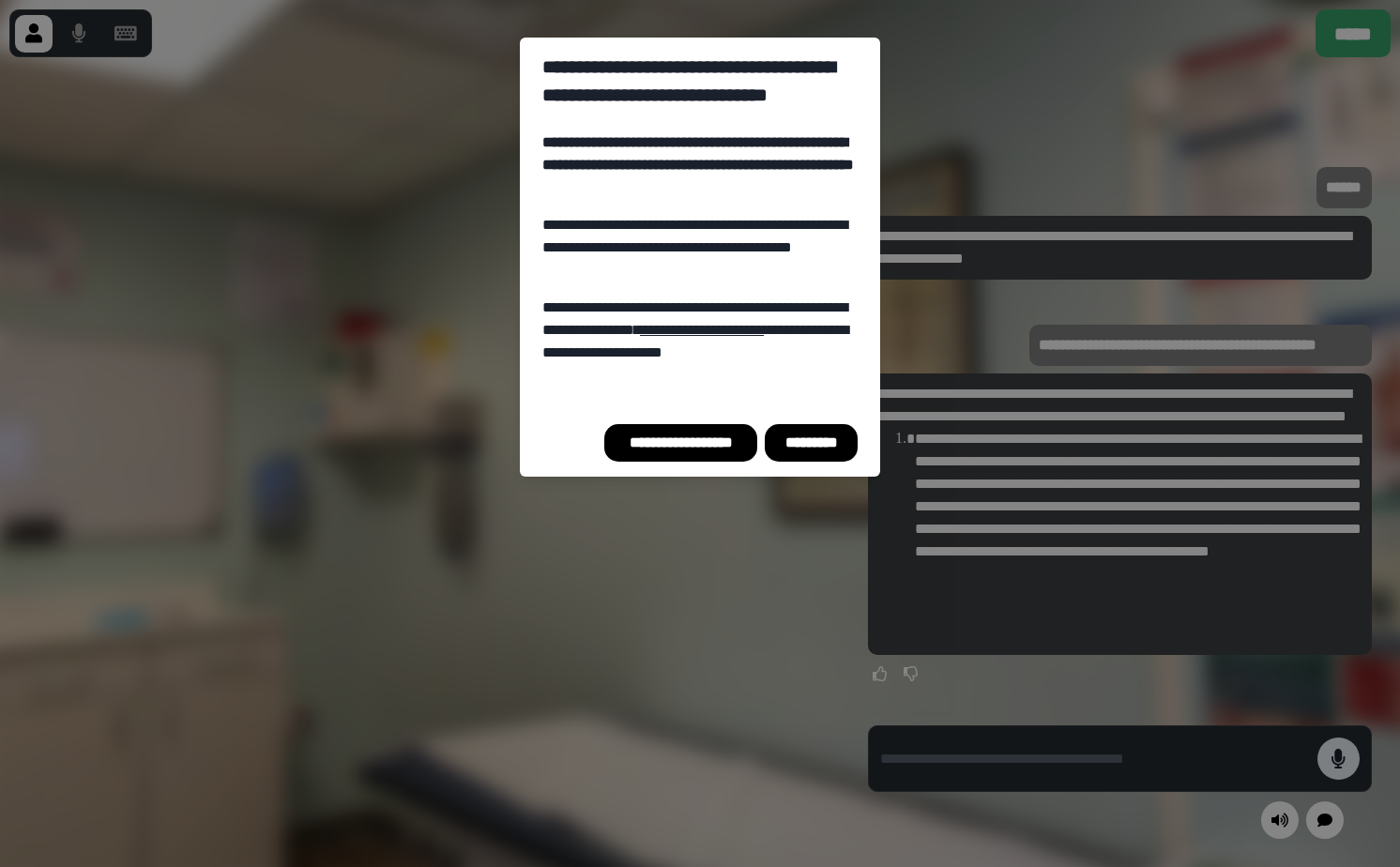 click on "*********" at bounding box center (811, 443) 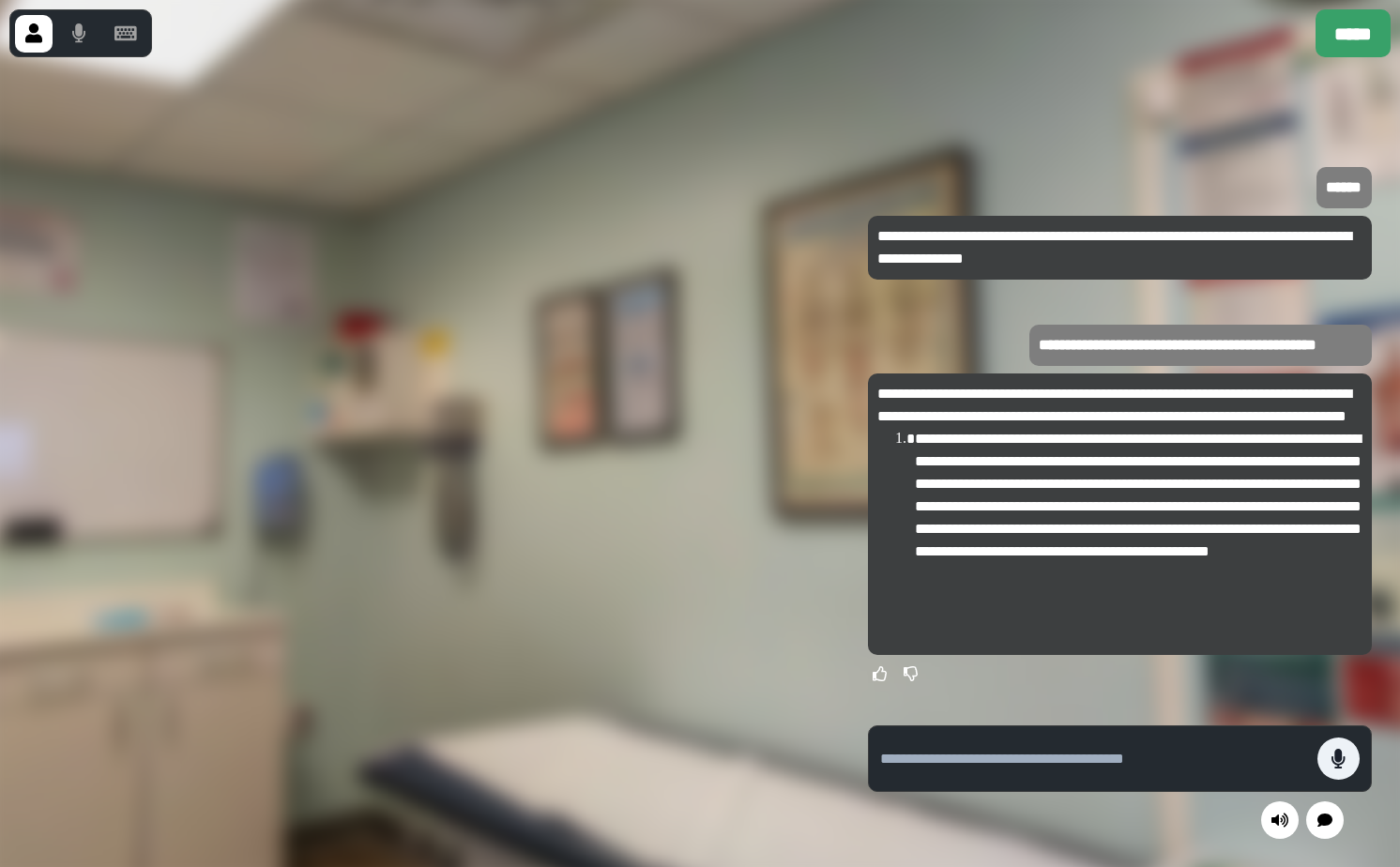click at bounding box center (419, 462) 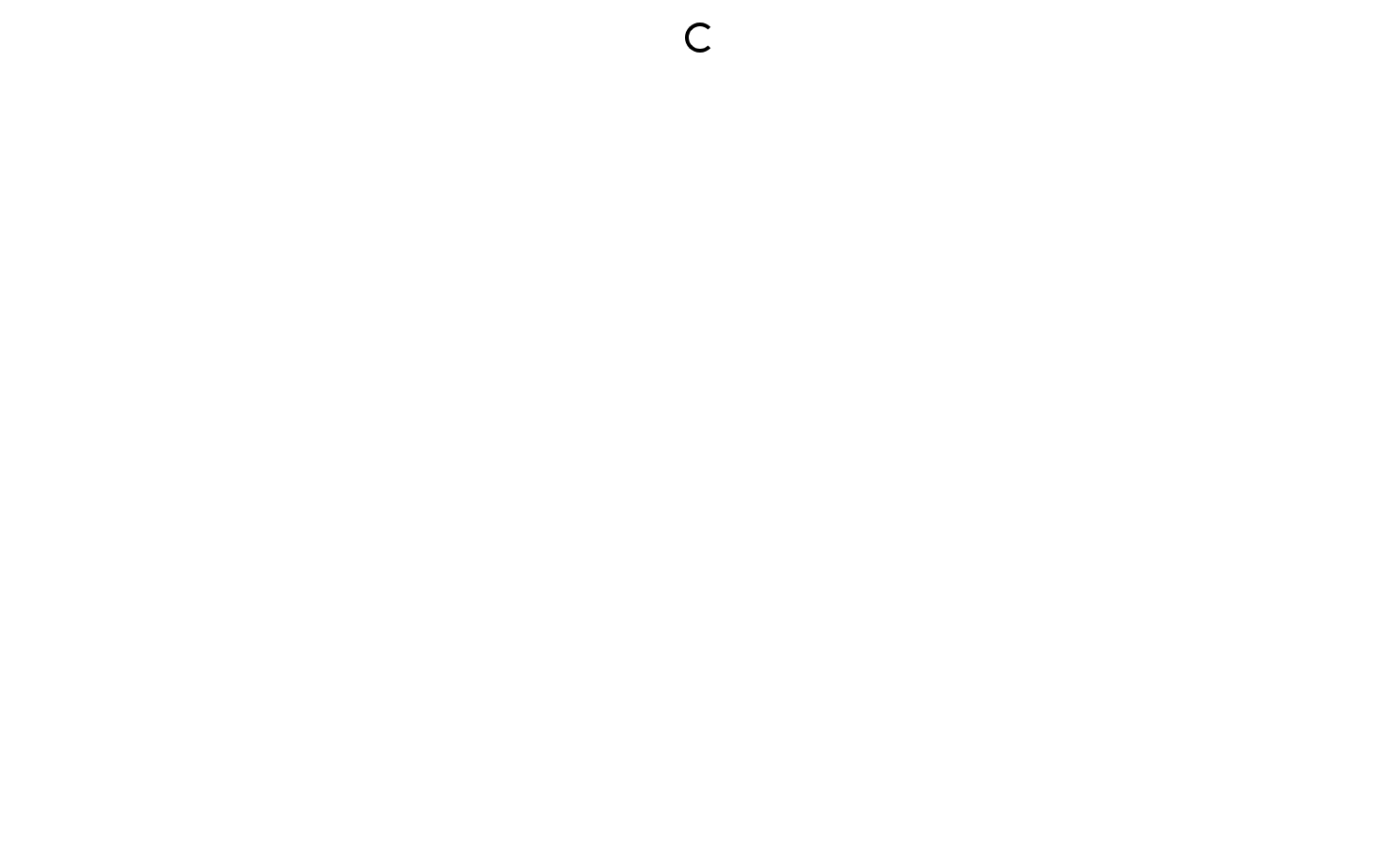 scroll, scrollTop: 0, scrollLeft: 0, axis: both 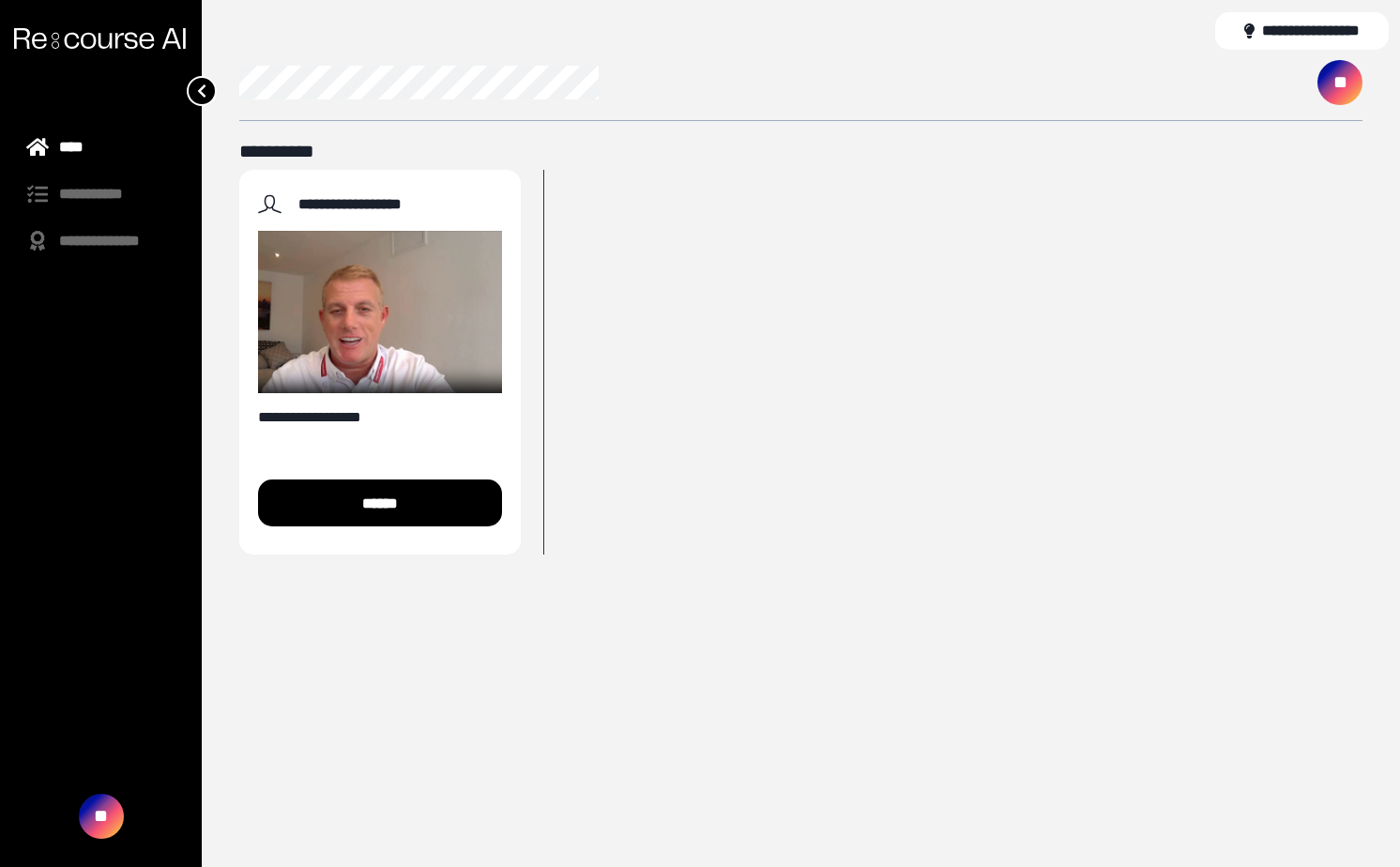 click on "******" at bounding box center [380, 503] 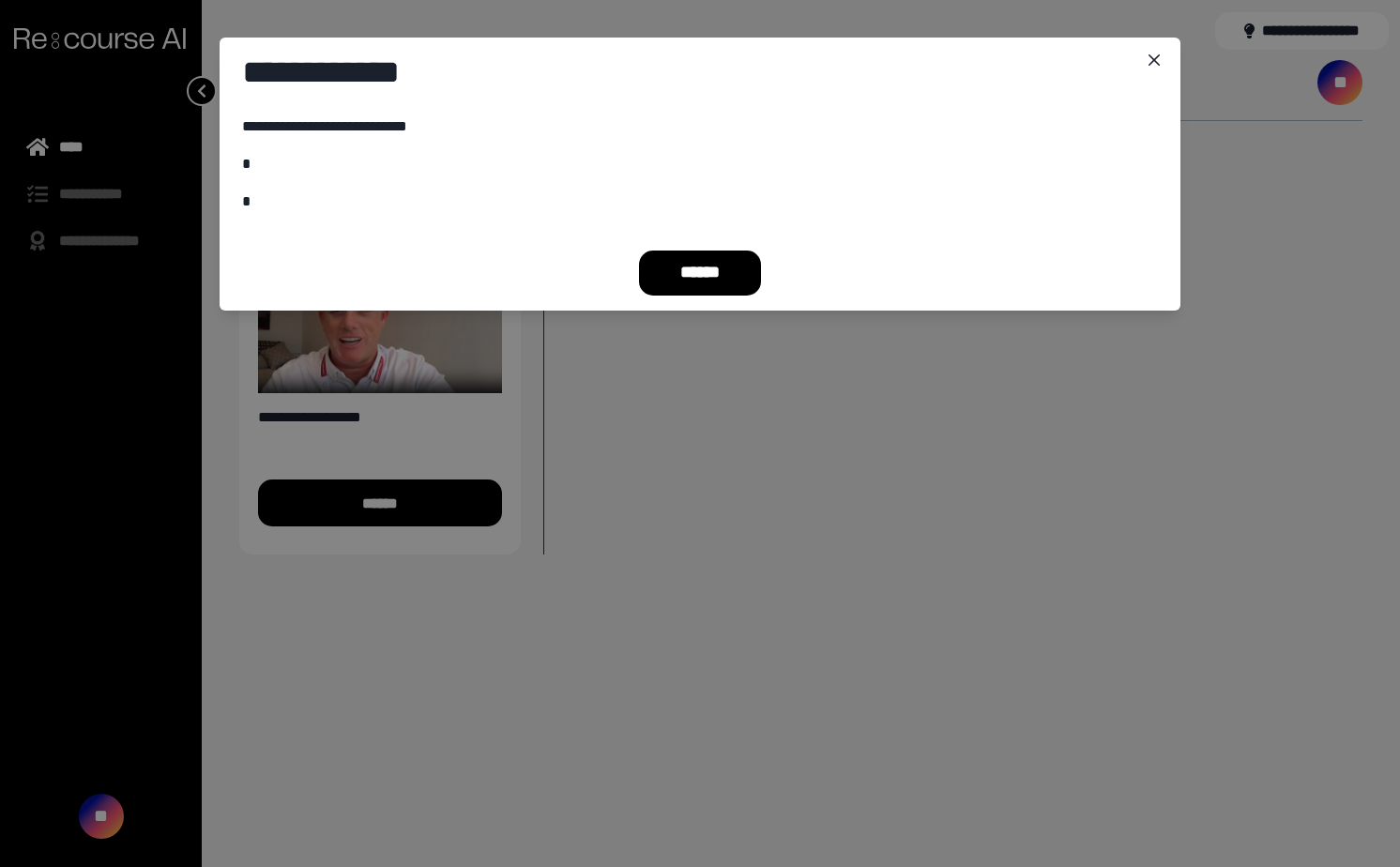 click on "******" at bounding box center [700, 273] 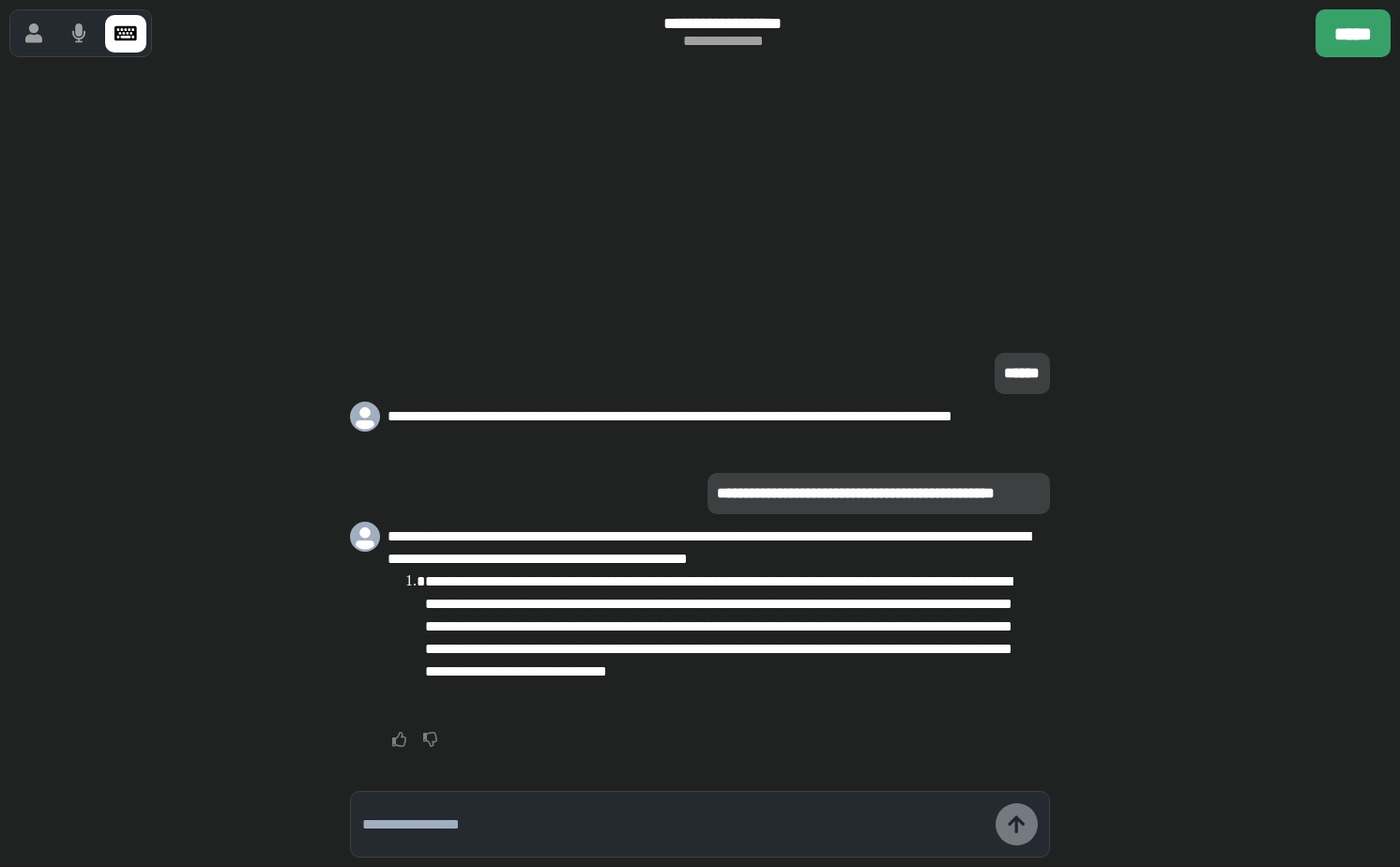 click at bounding box center [700, 211] 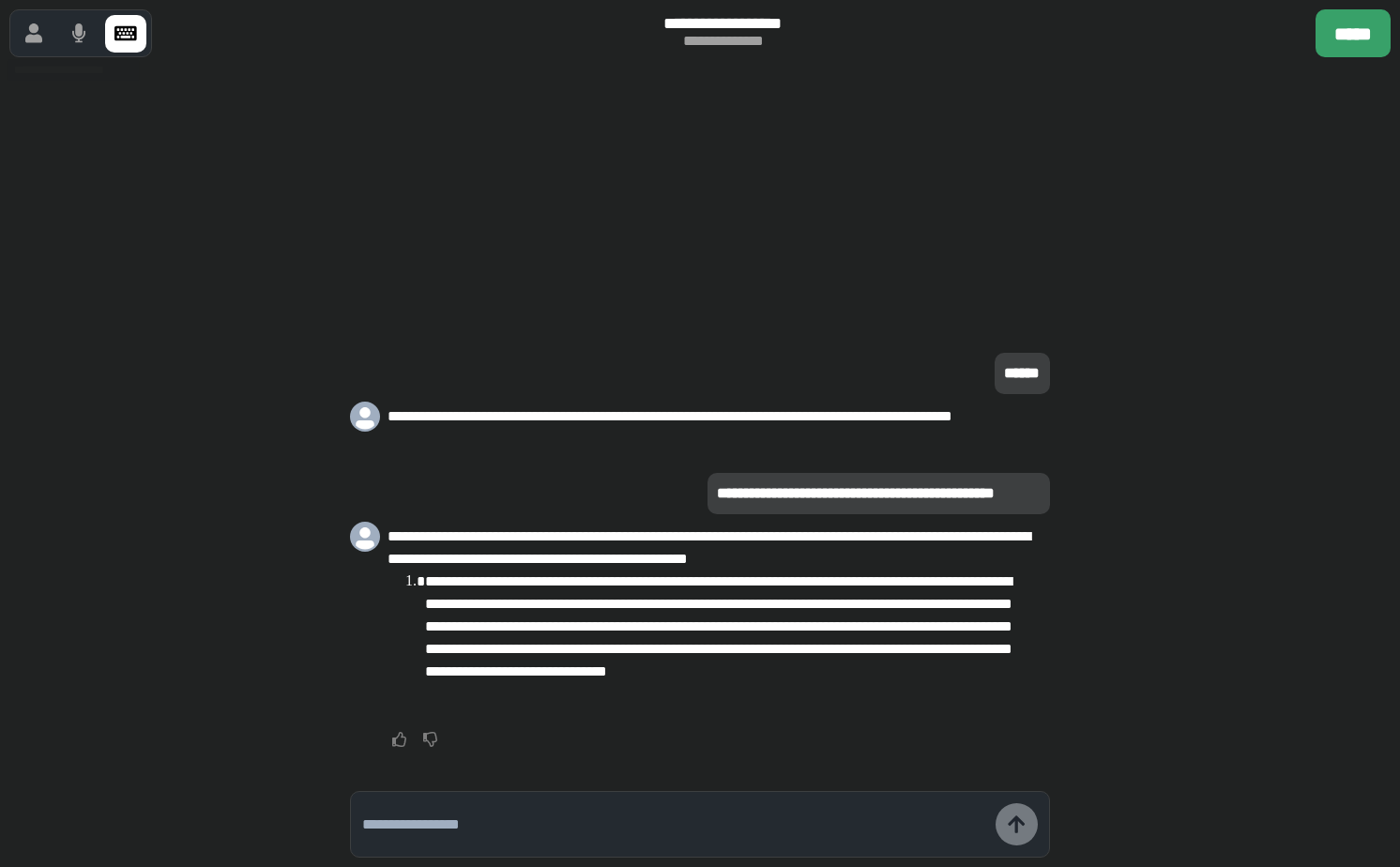 click 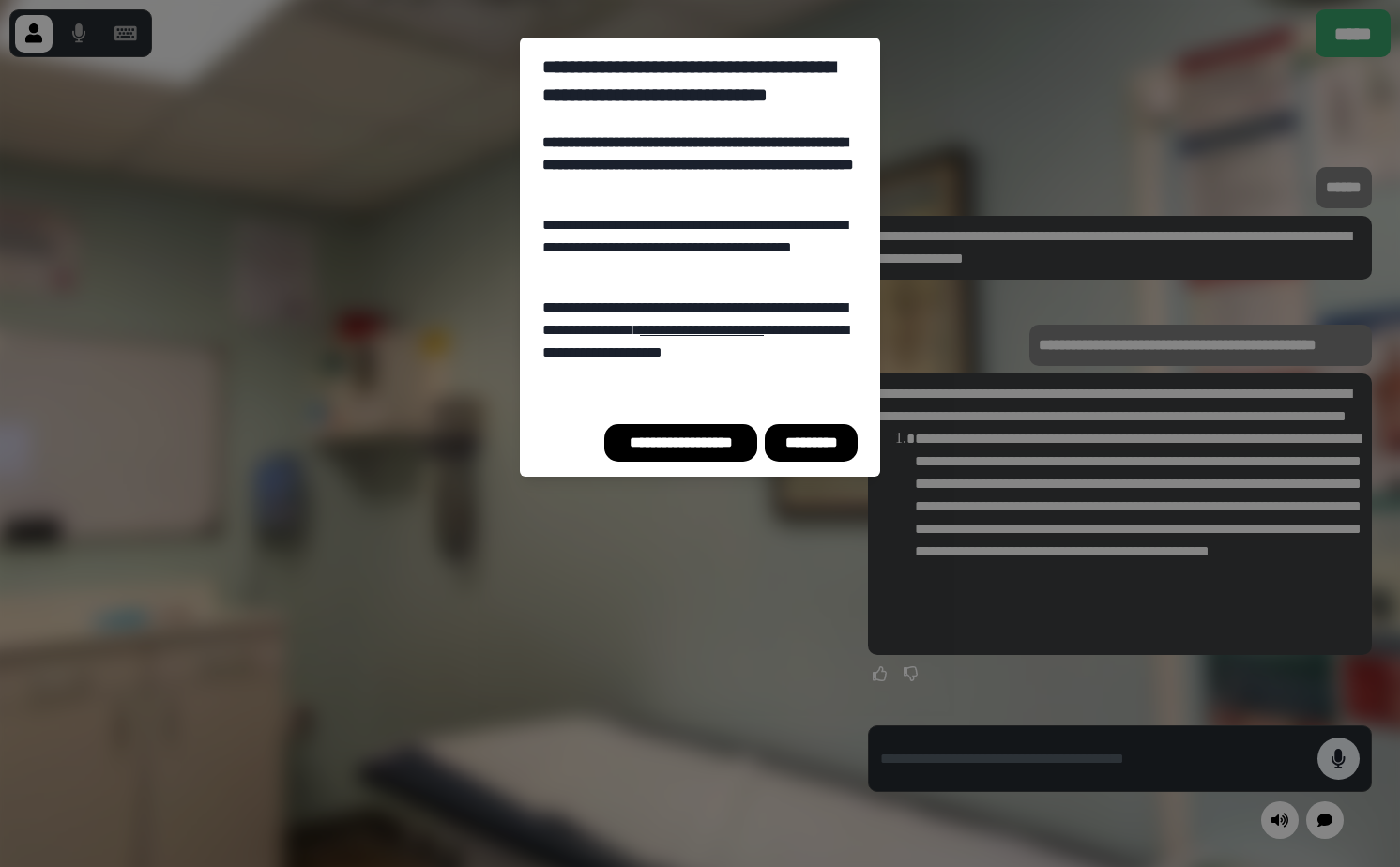 click on "*********" at bounding box center (811, 443) 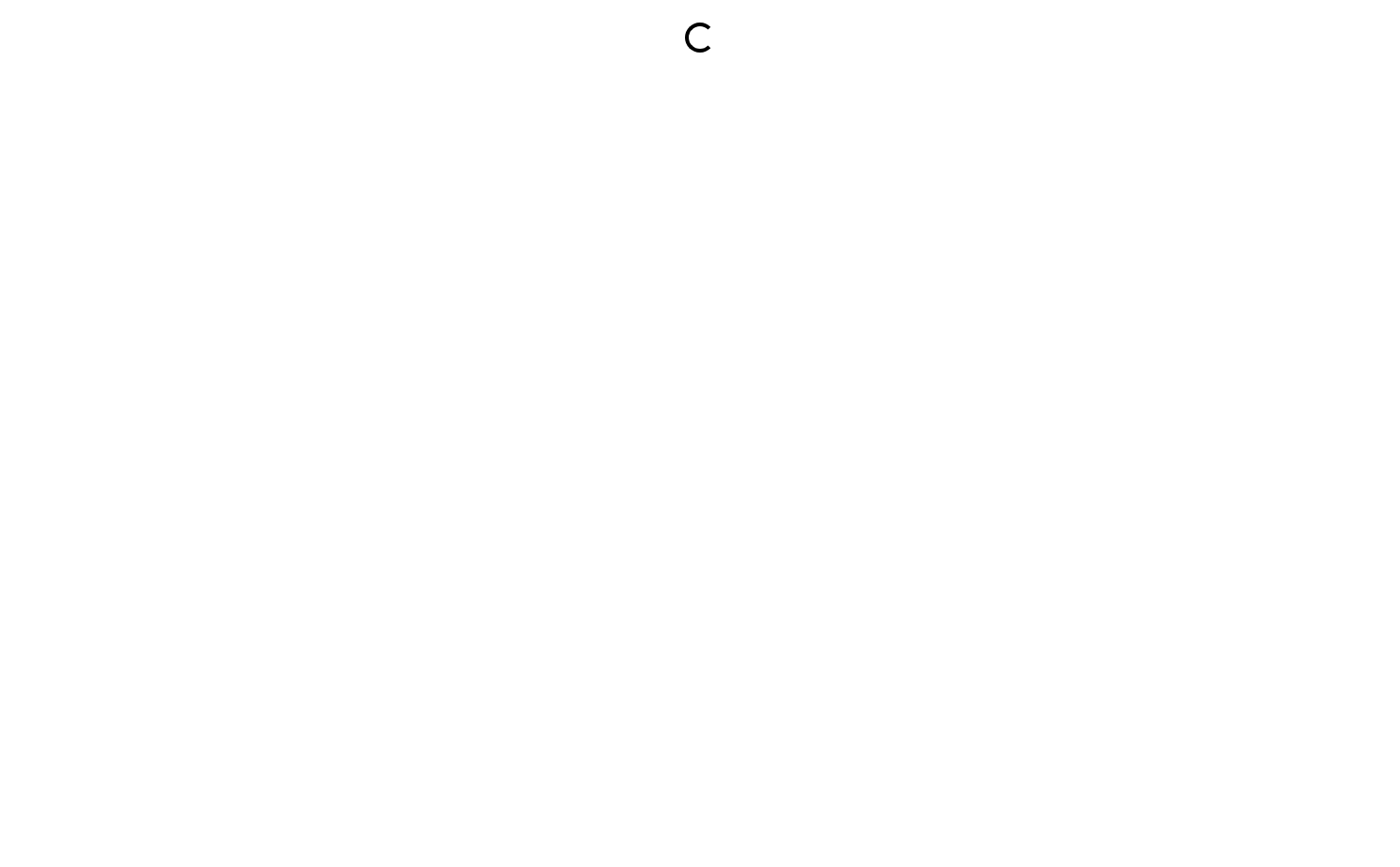 scroll, scrollTop: 0, scrollLeft: 0, axis: both 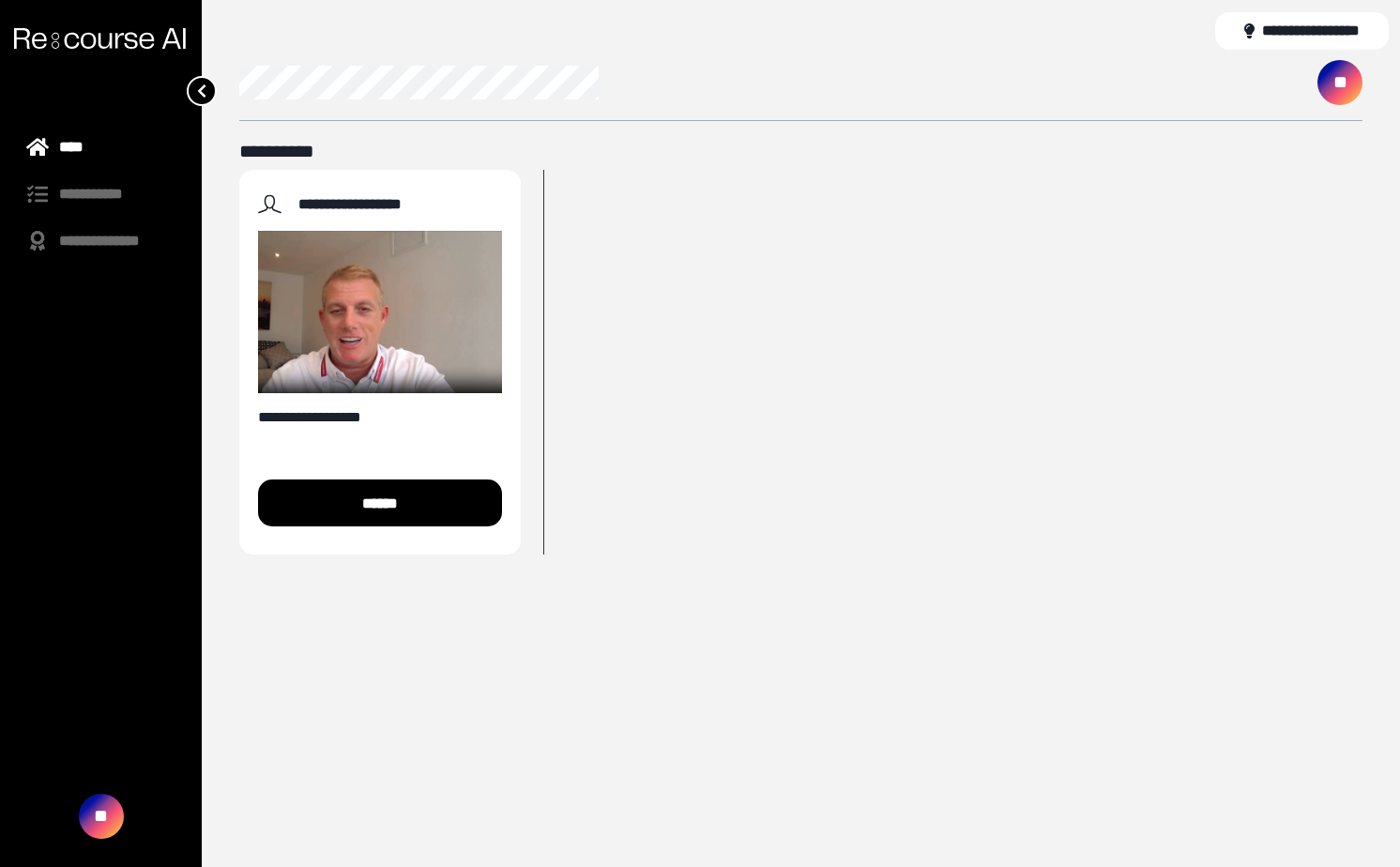 click on "******" at bounding box center (380, 503) 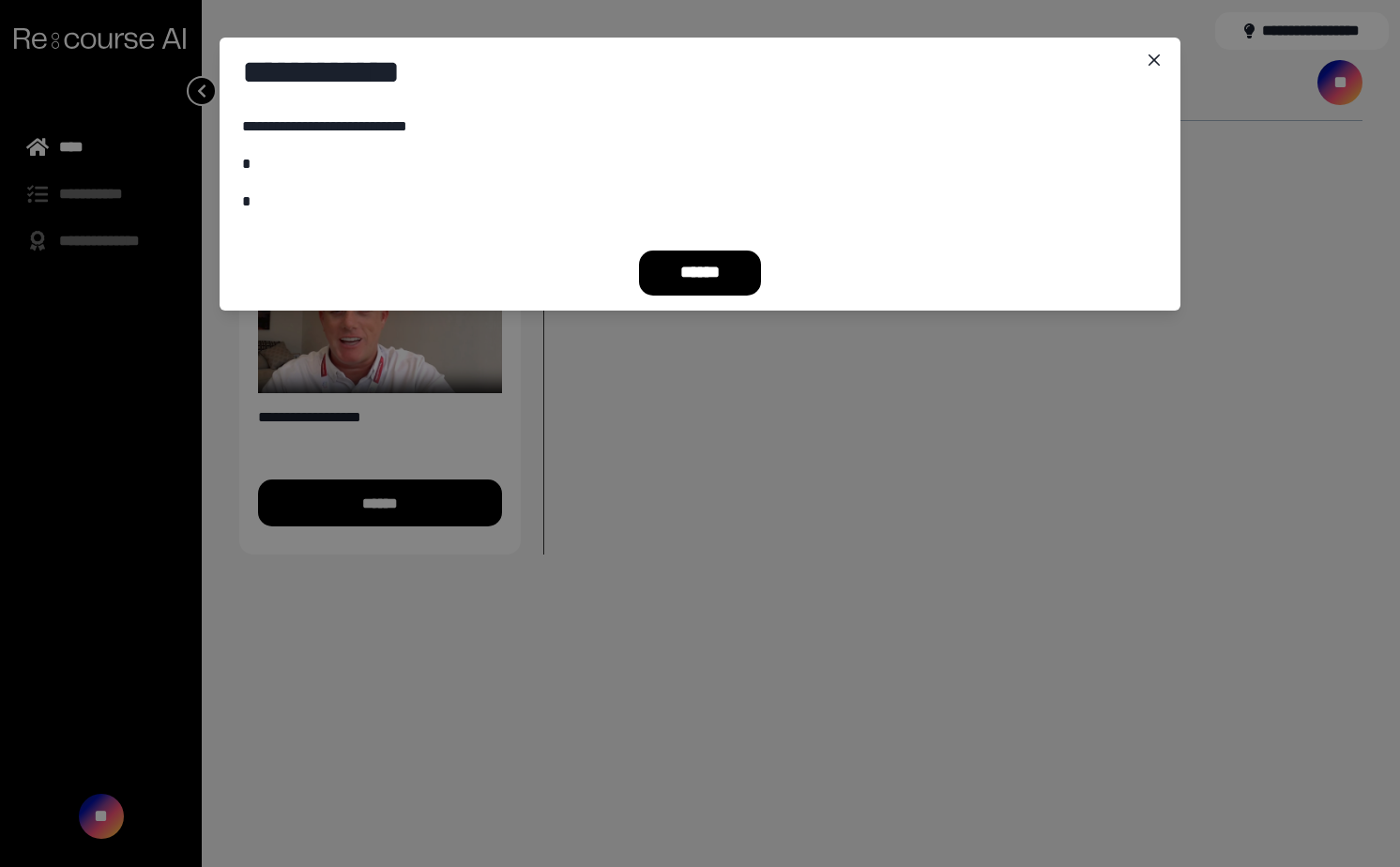 click on "**********" at bounding box center [700, 172] 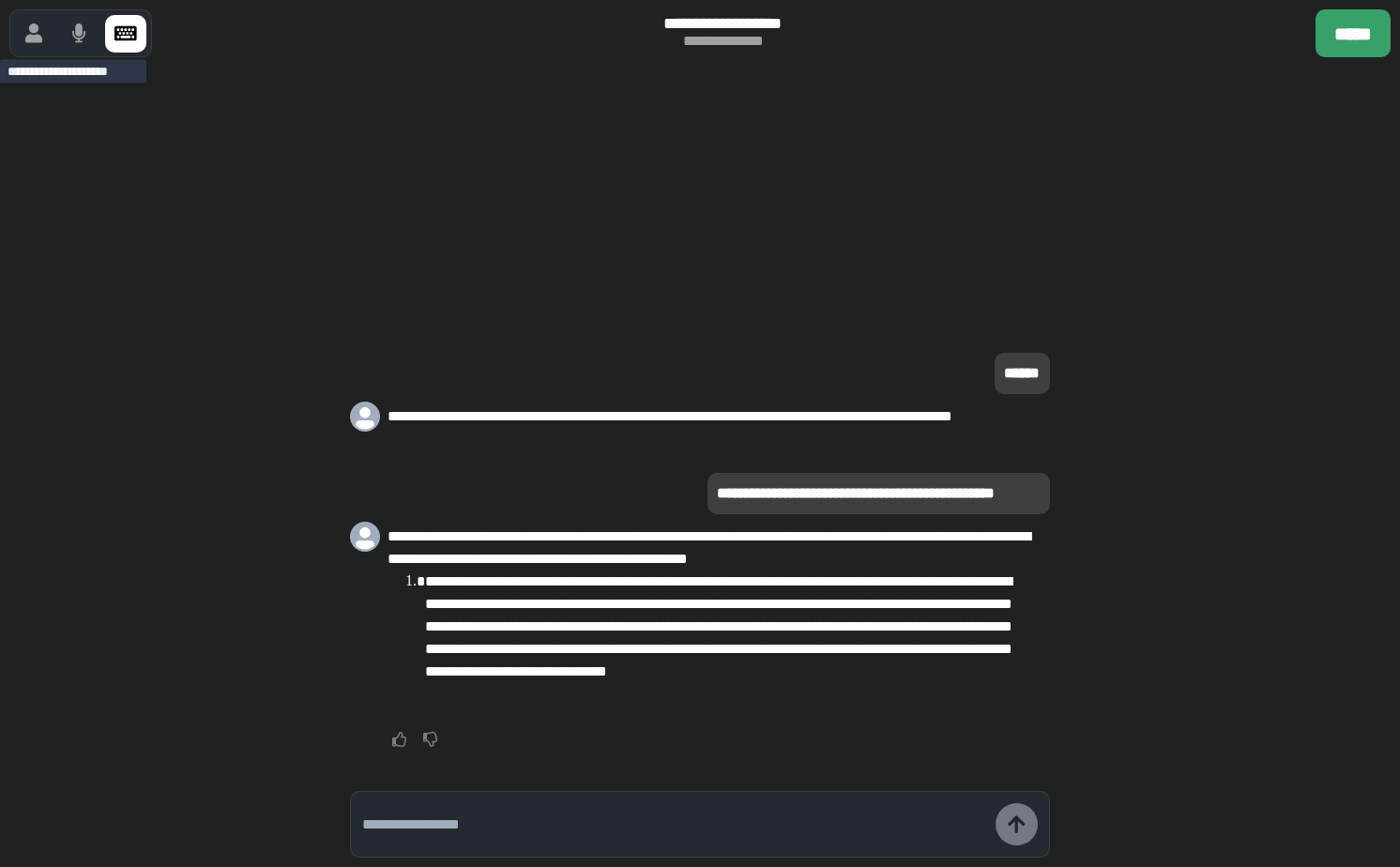 click 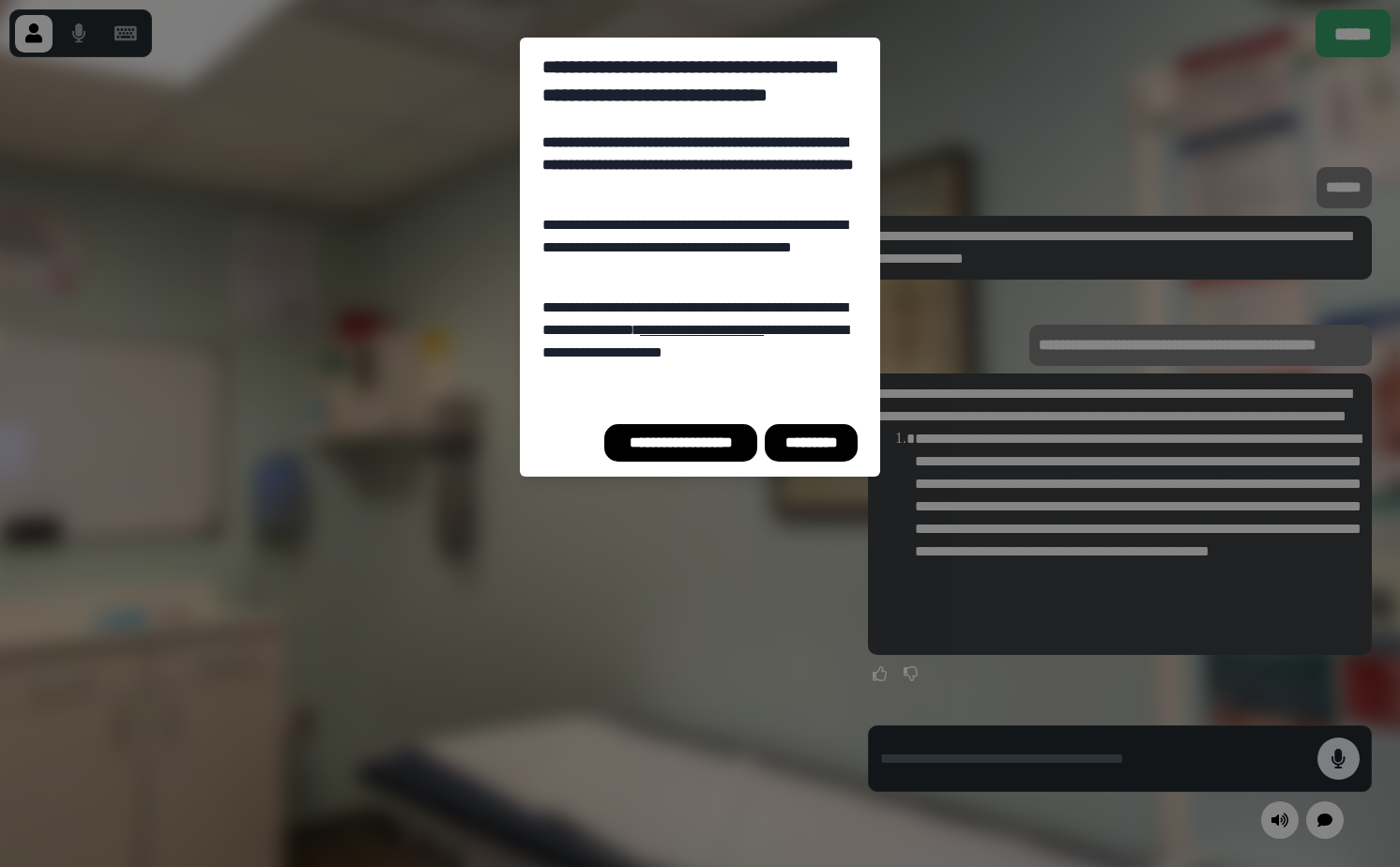 click on "*********" at bounding box center [811, 443] 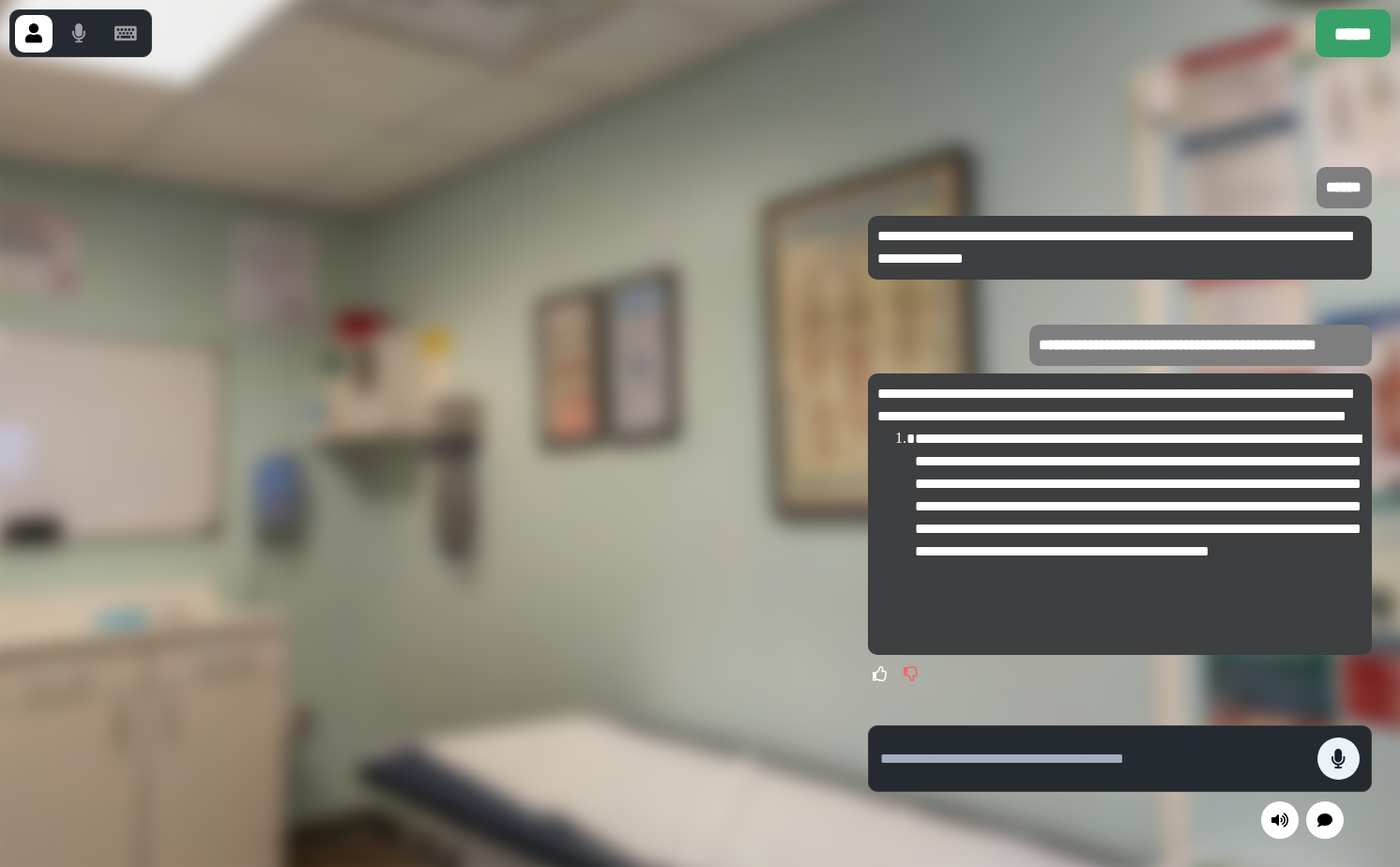 click 